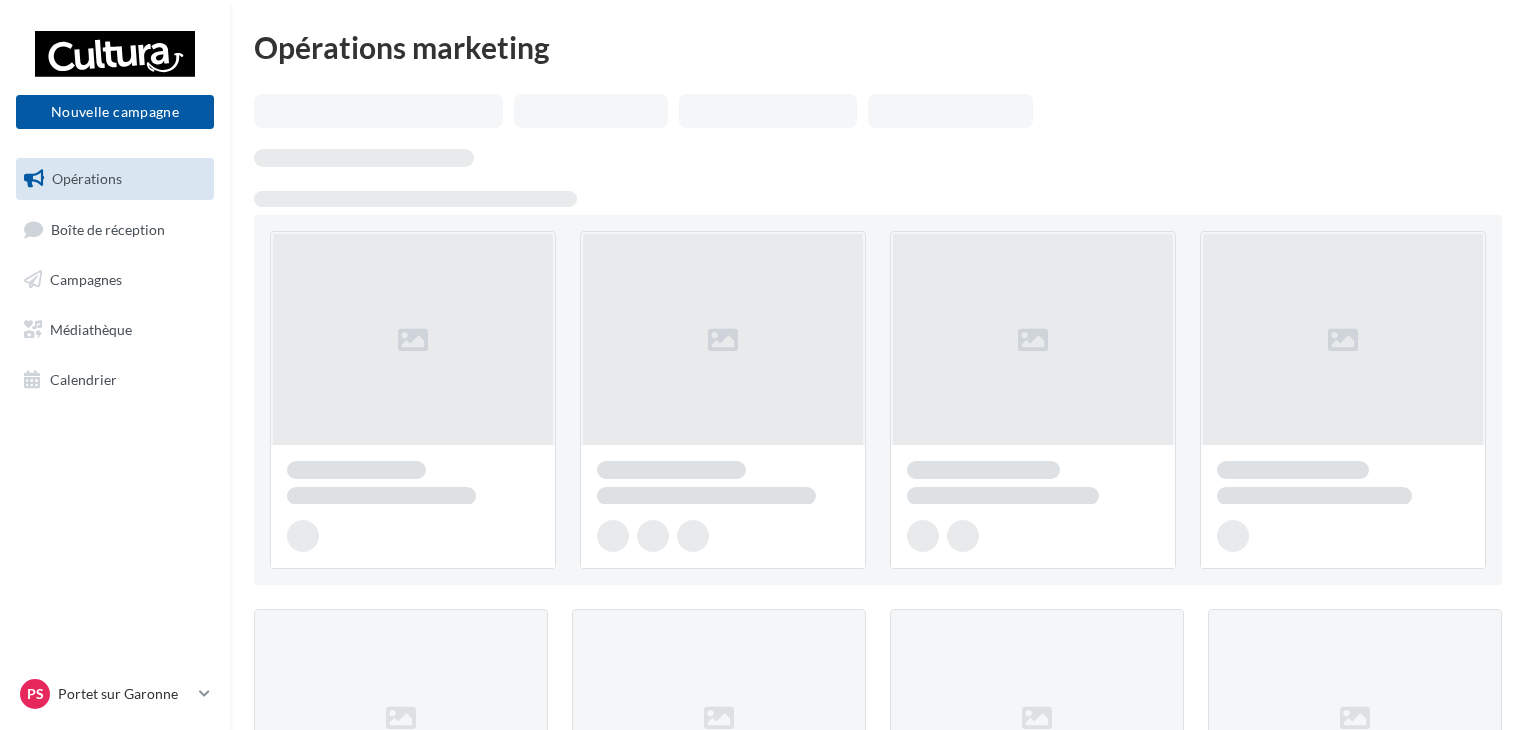 scroll, scrollTop: 0, scrollLeft: 0, axis: both 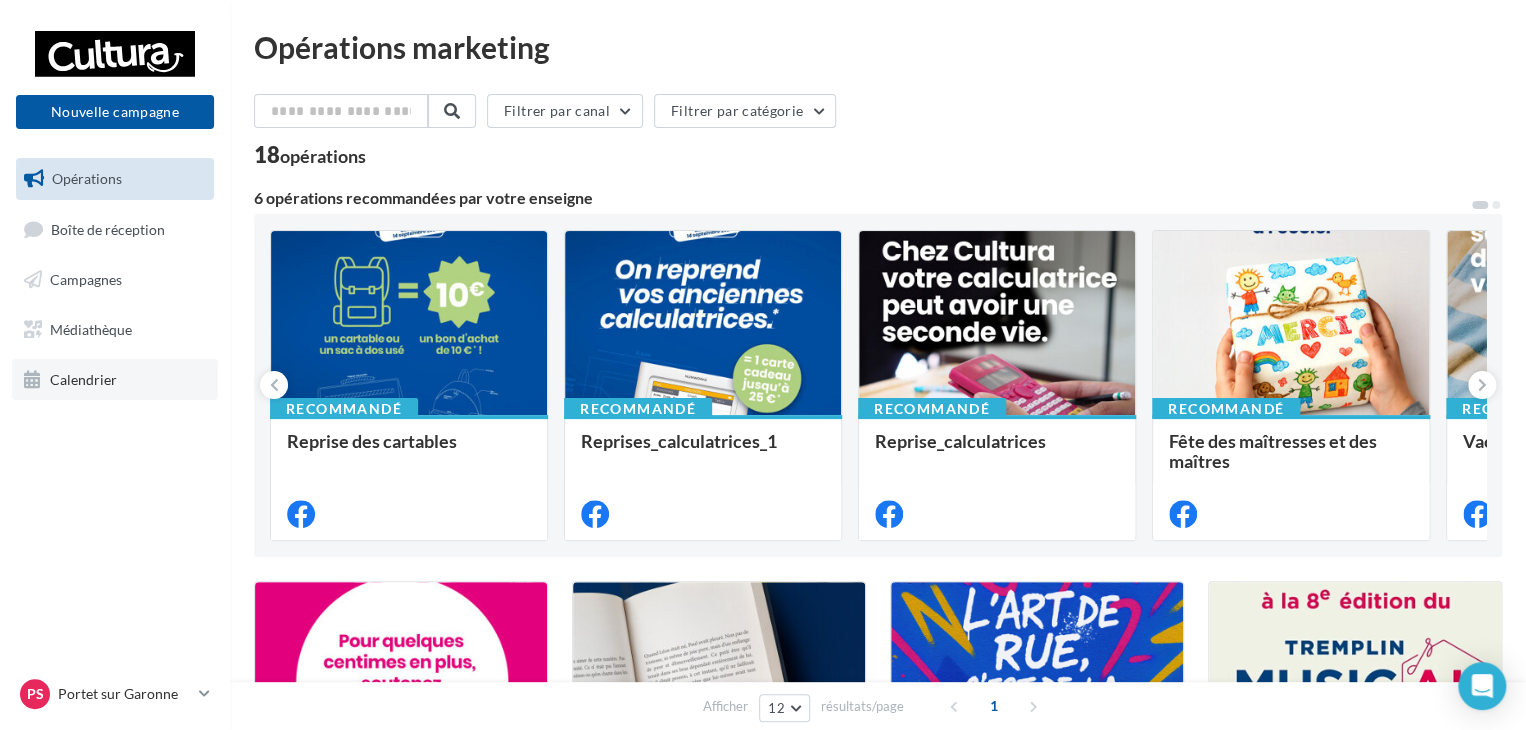 click on "Calendrier" at bounding box center (83, 378) 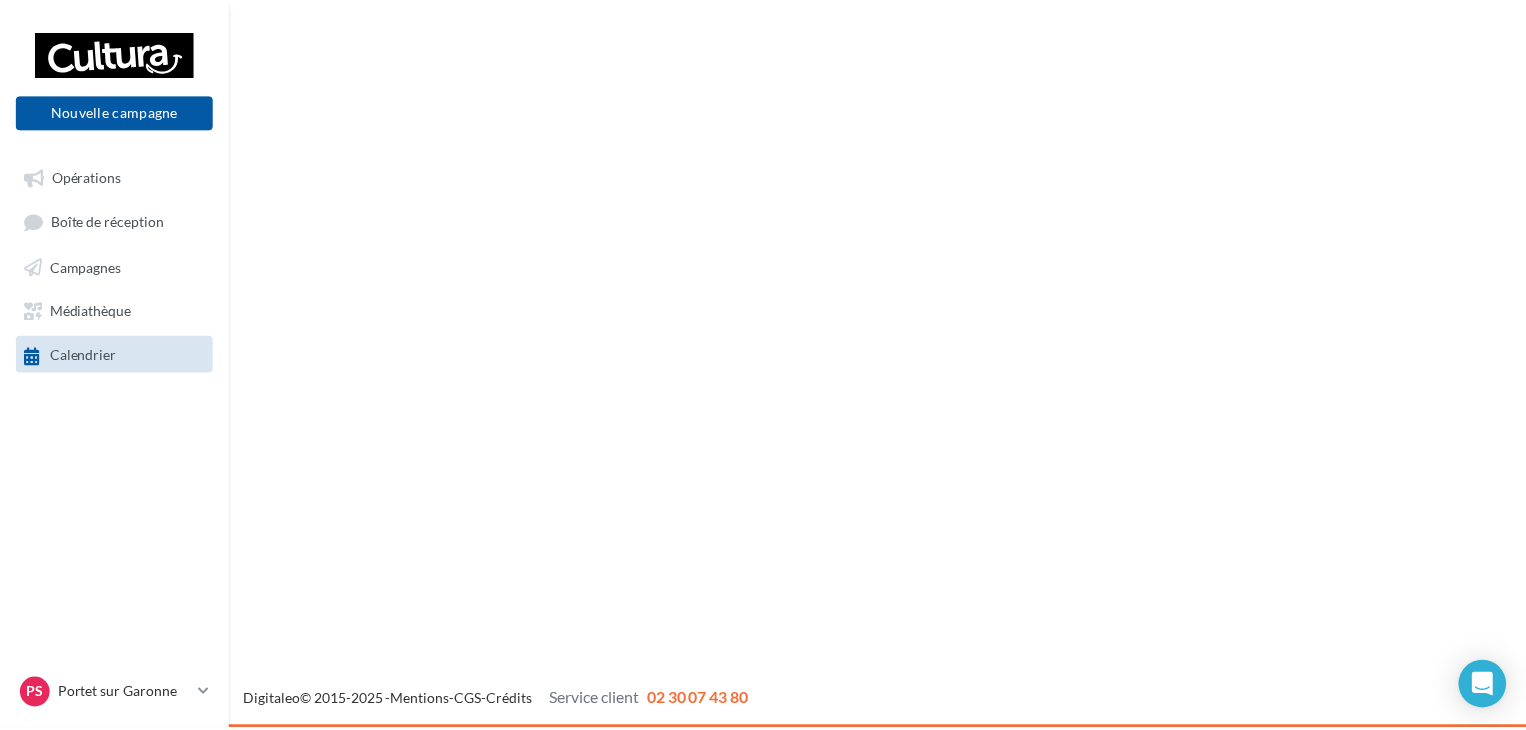 scroll, scrollTop: 0, scrollLeft: 0, axis: both 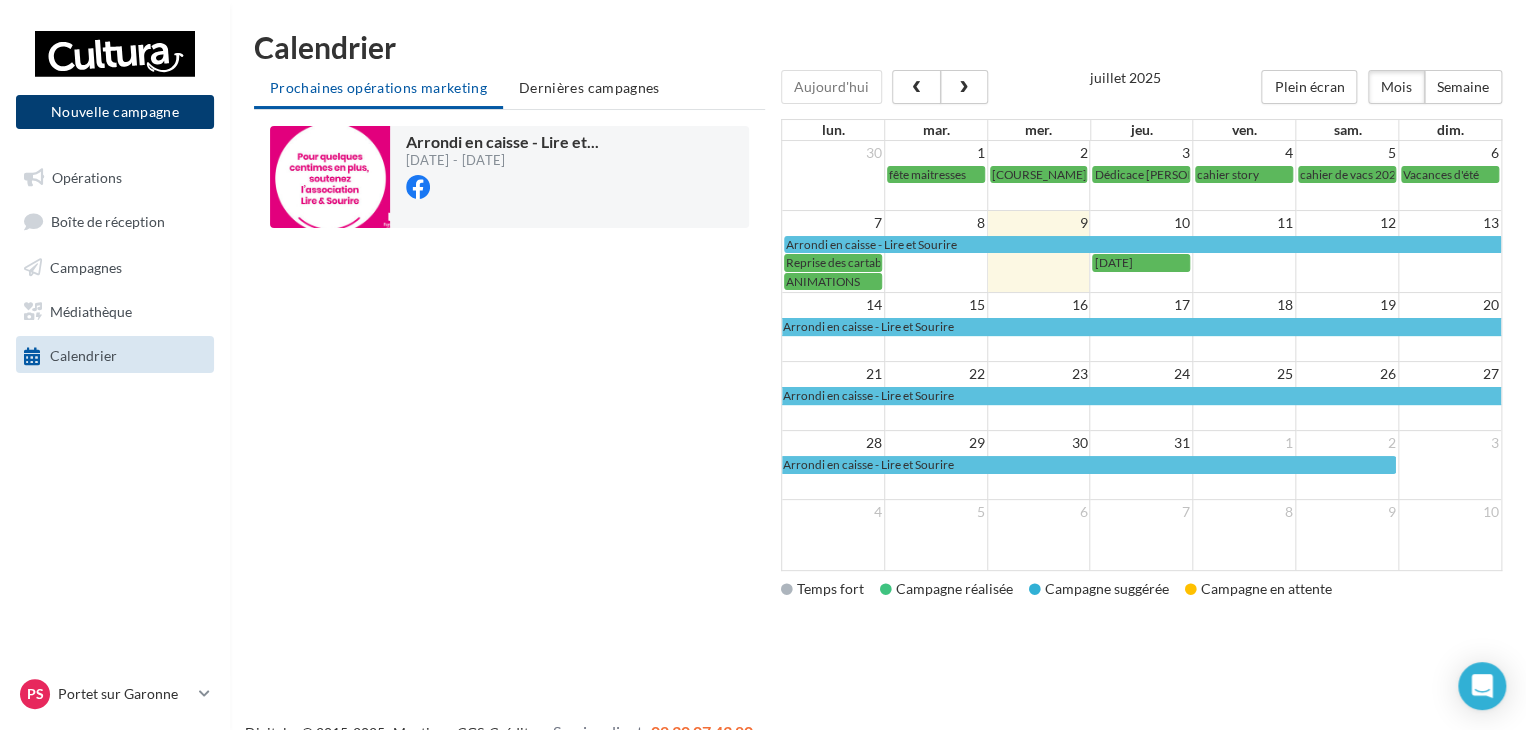 click on "Nouvelle campagne" at bounding box center [115, 112] 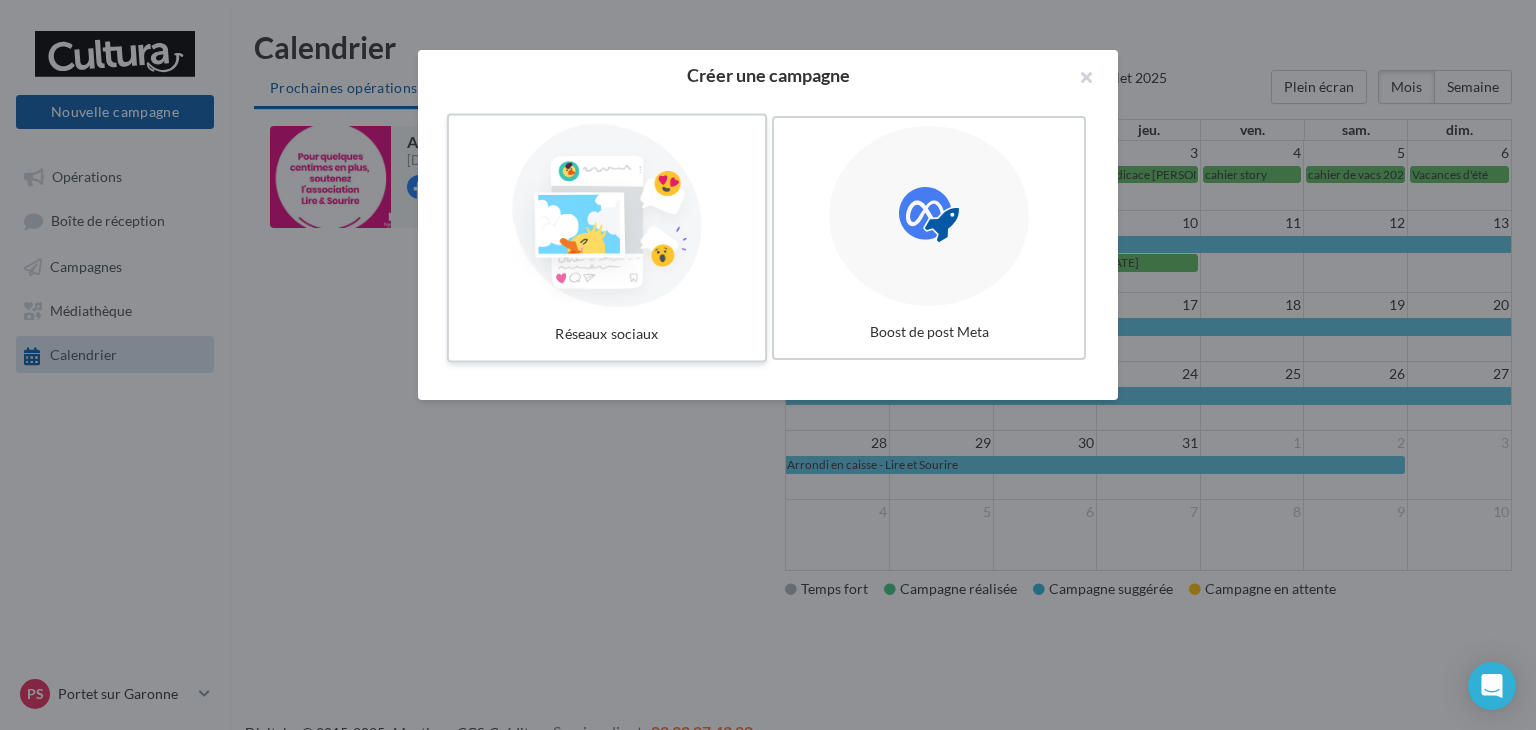 click at bounding box center [607, 216] 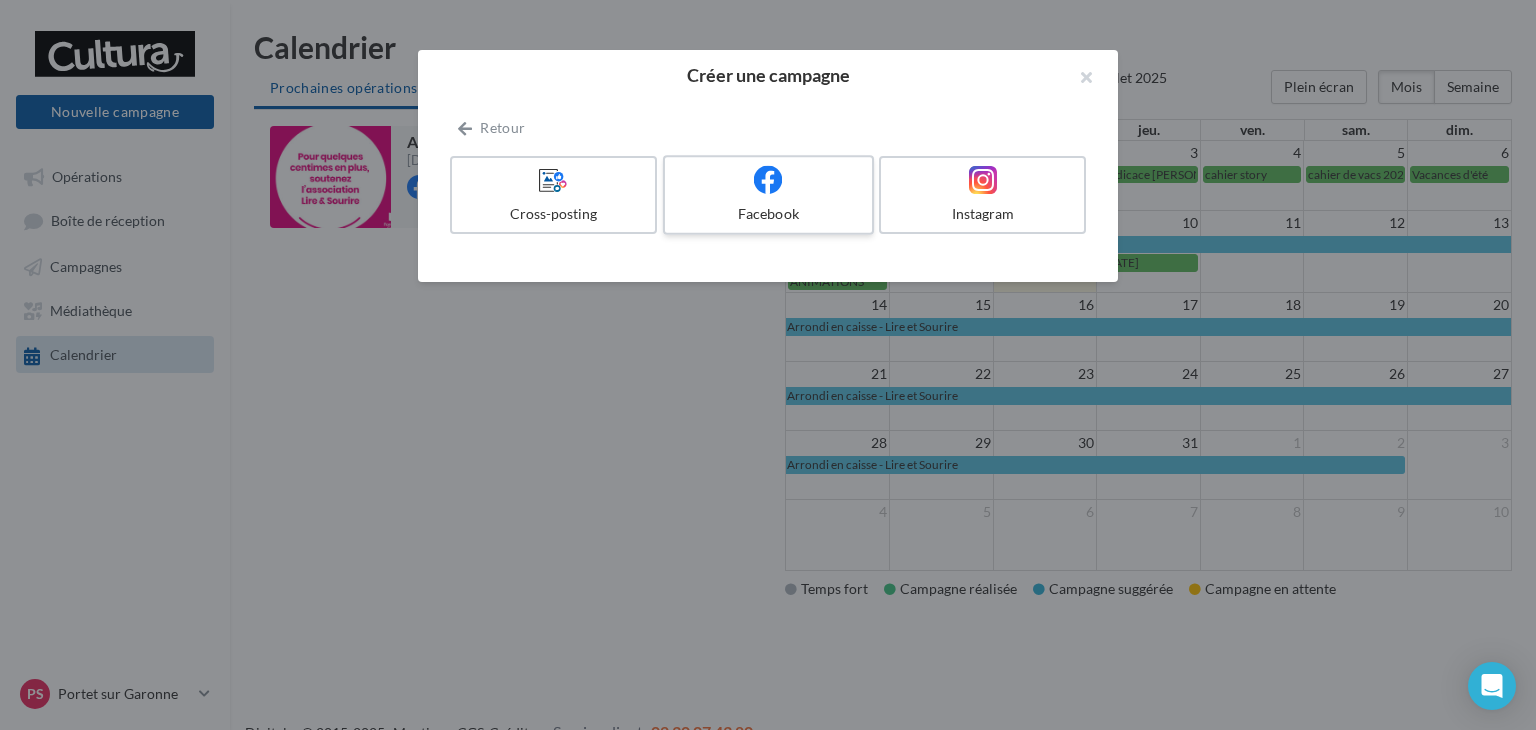 click on "Facebook" at bounding box center (768, 214) 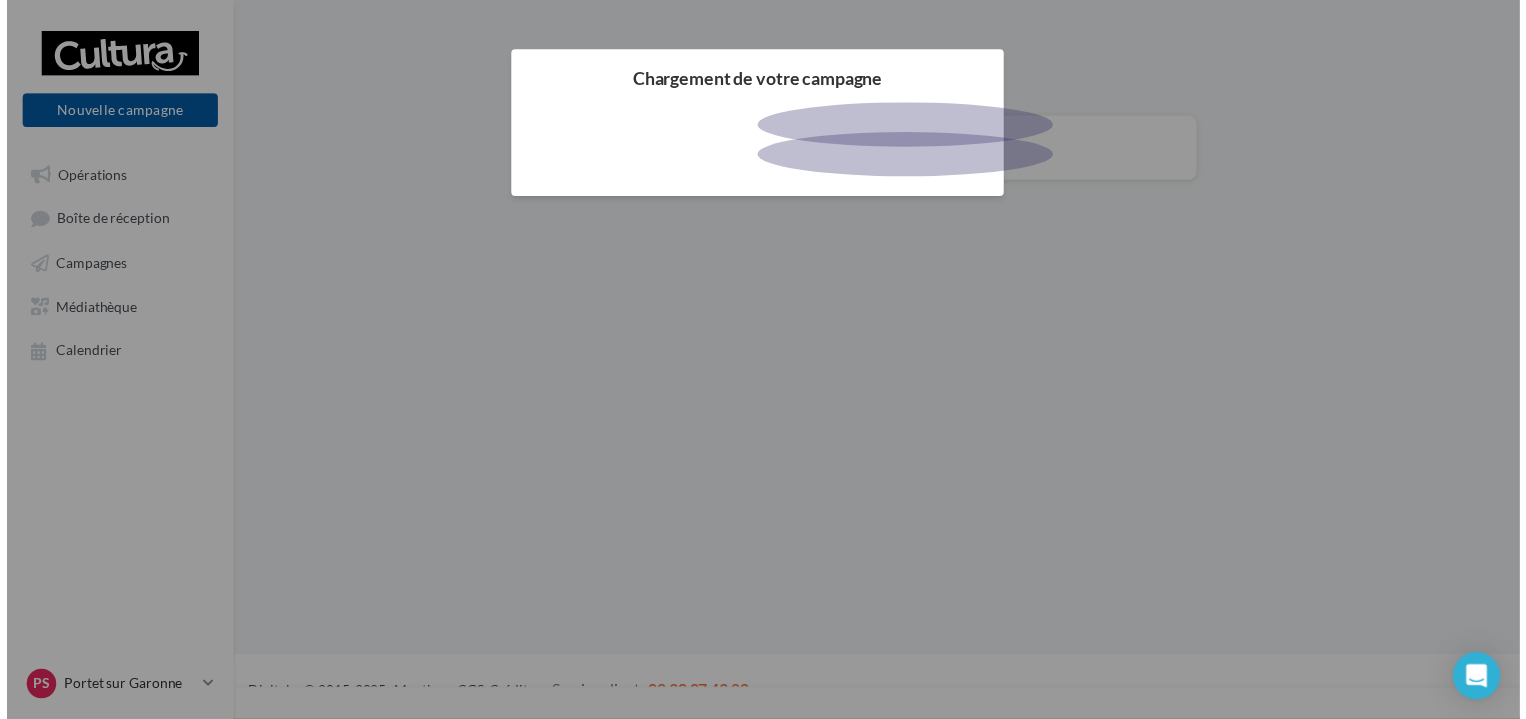 scroll, scrollTop: 0, scrollLeft: 0, axis: both 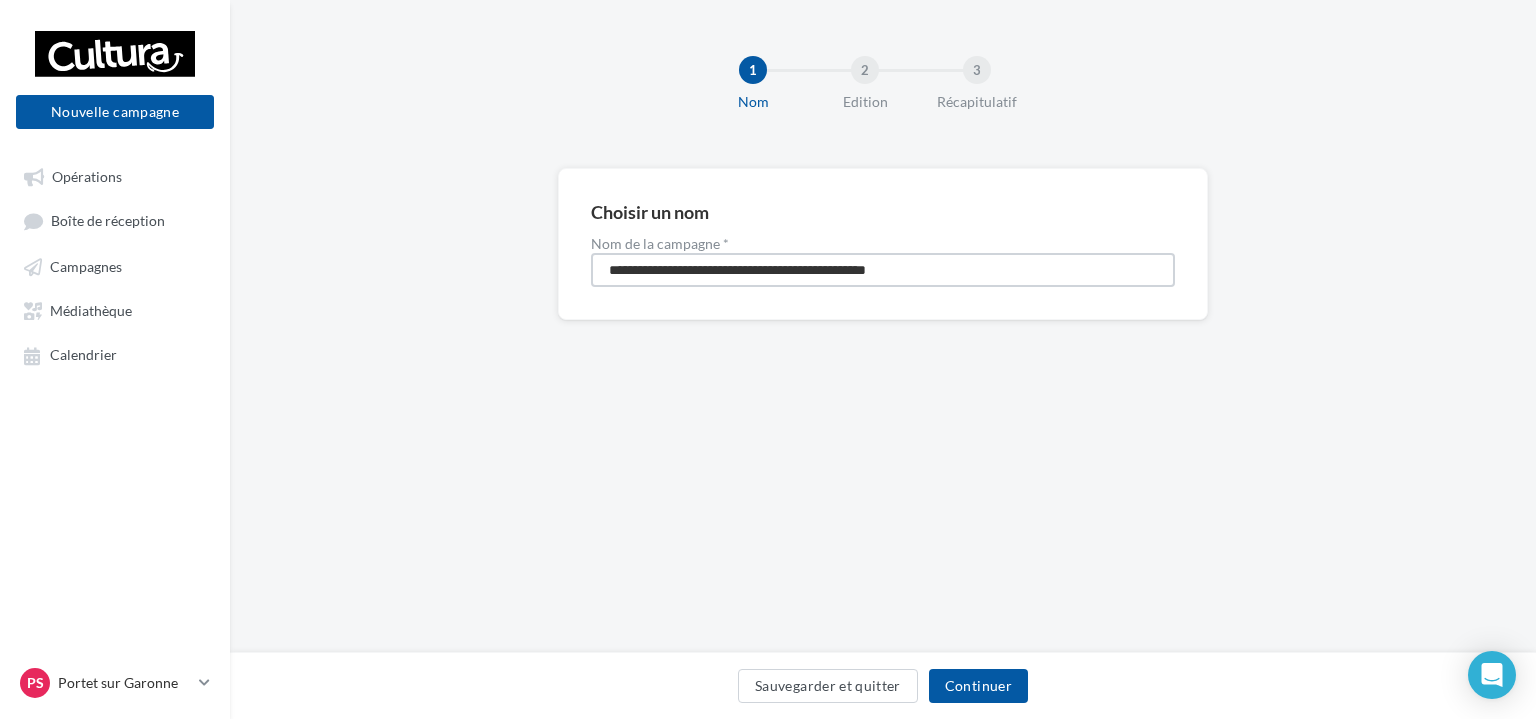 drag, startPoint x: 964, startPoint y: 268, endPoint x: 601, endPoint y: 276, distance: 363.08813 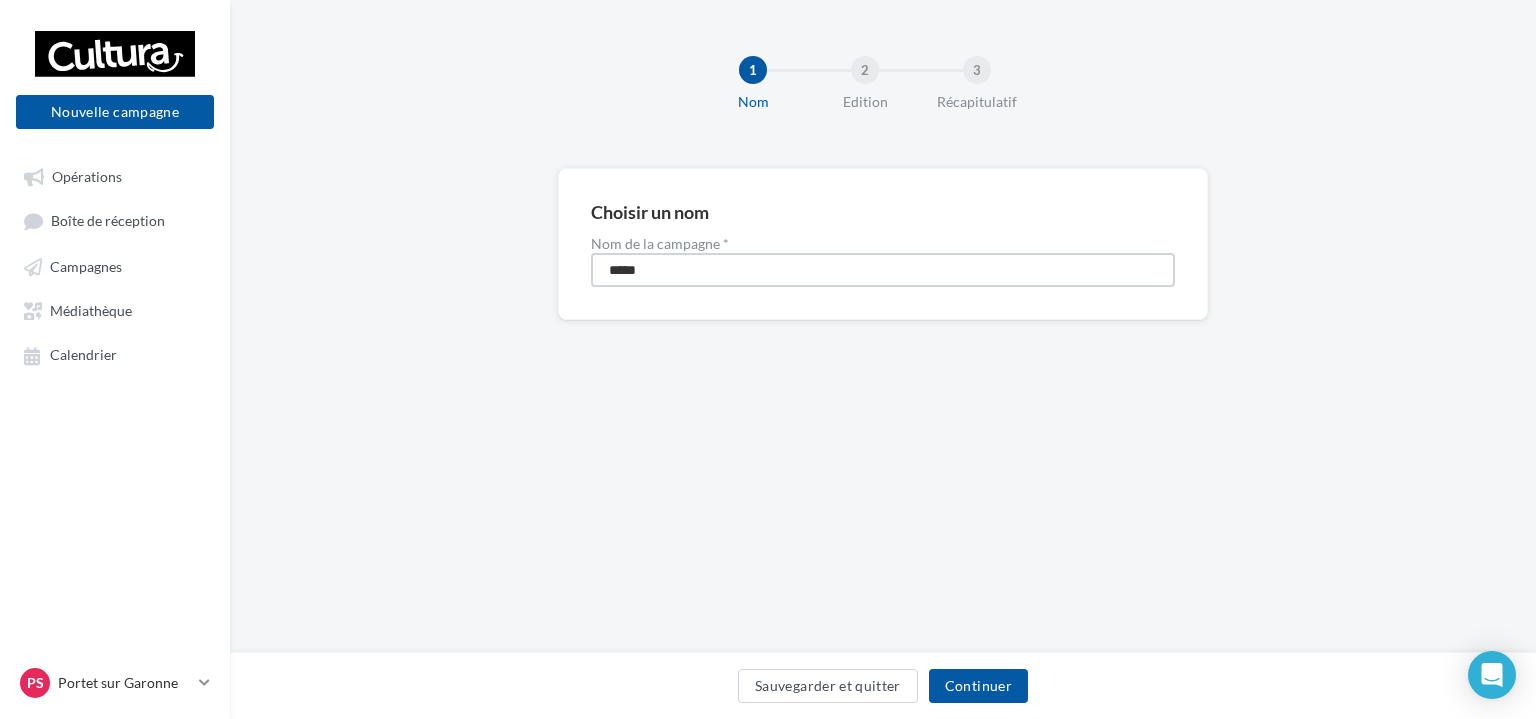 type on "**********" 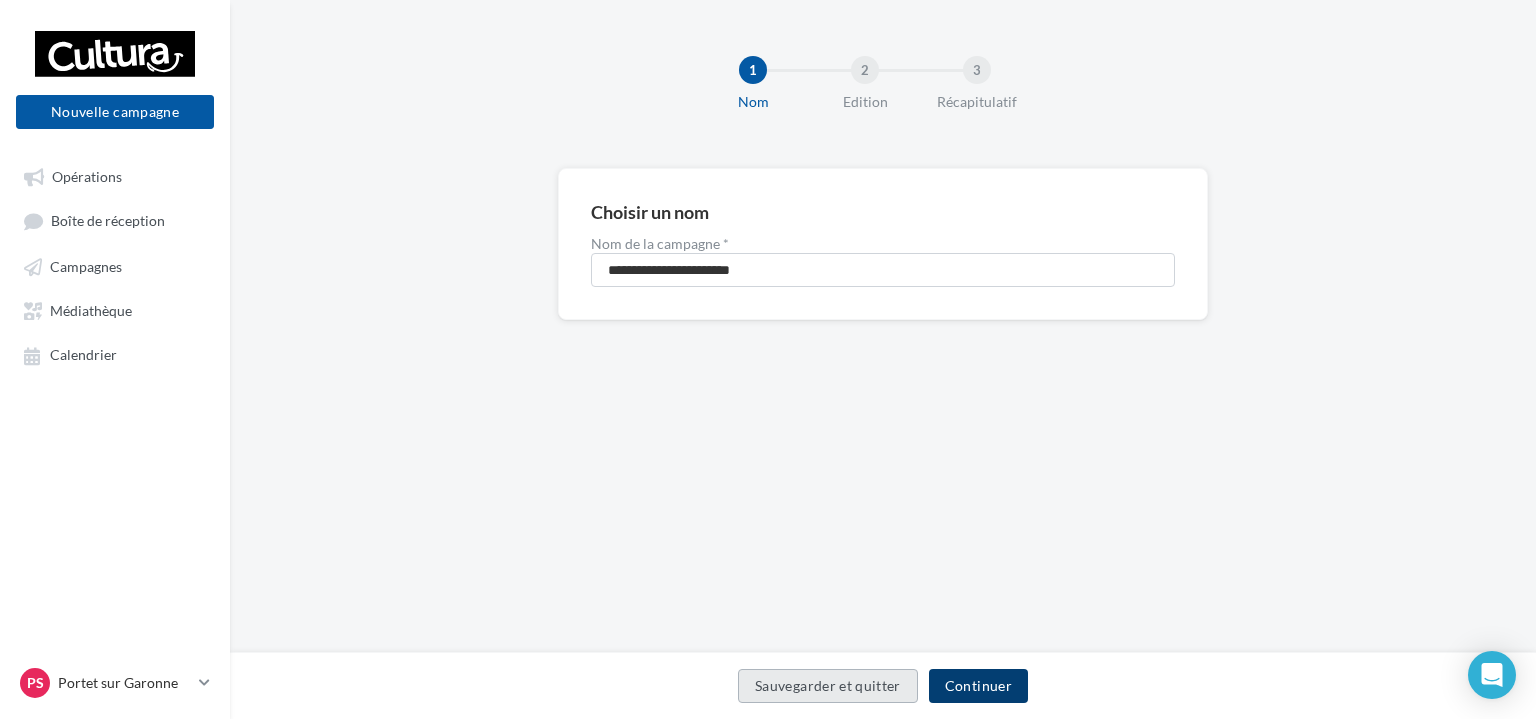 click on "Continuer" at bounding box center [978, 686] 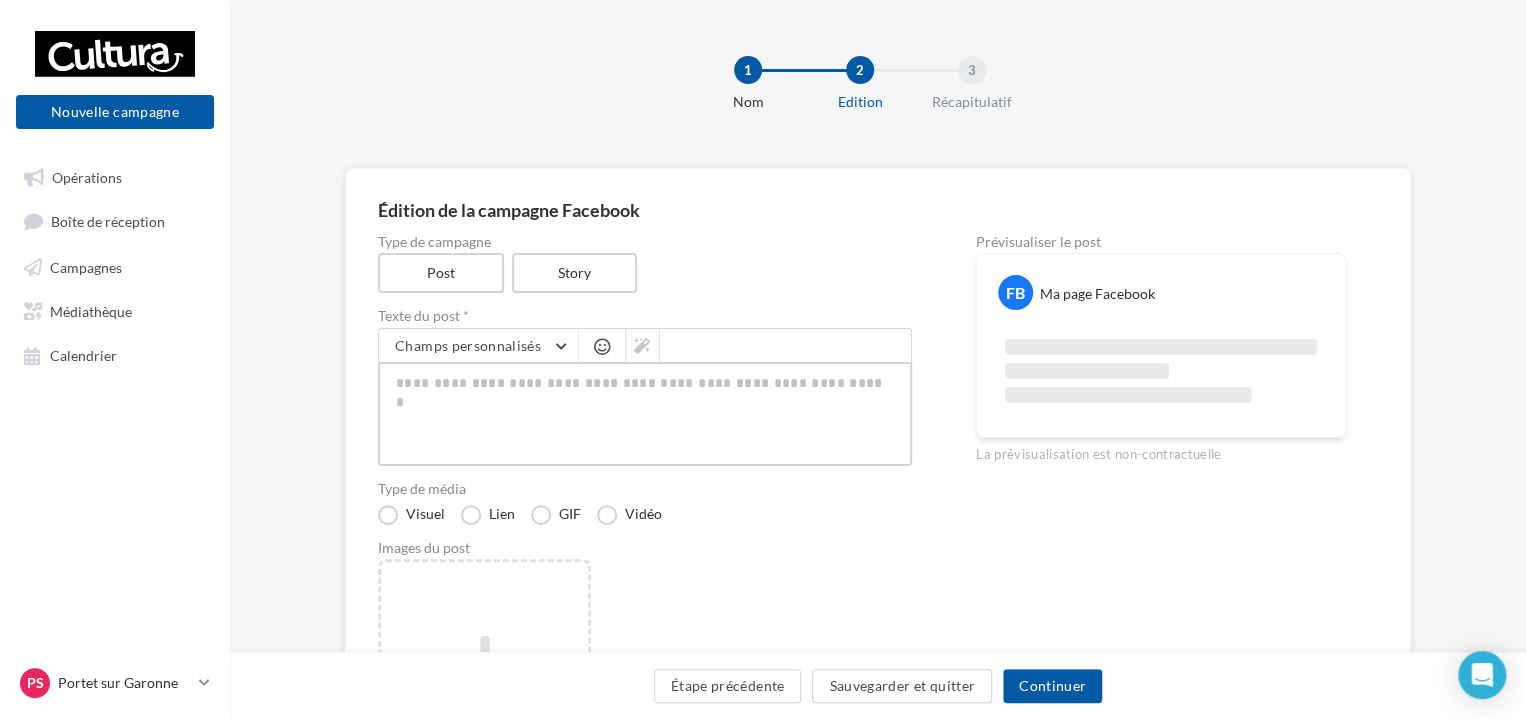 click at bounding box center [645, 414] 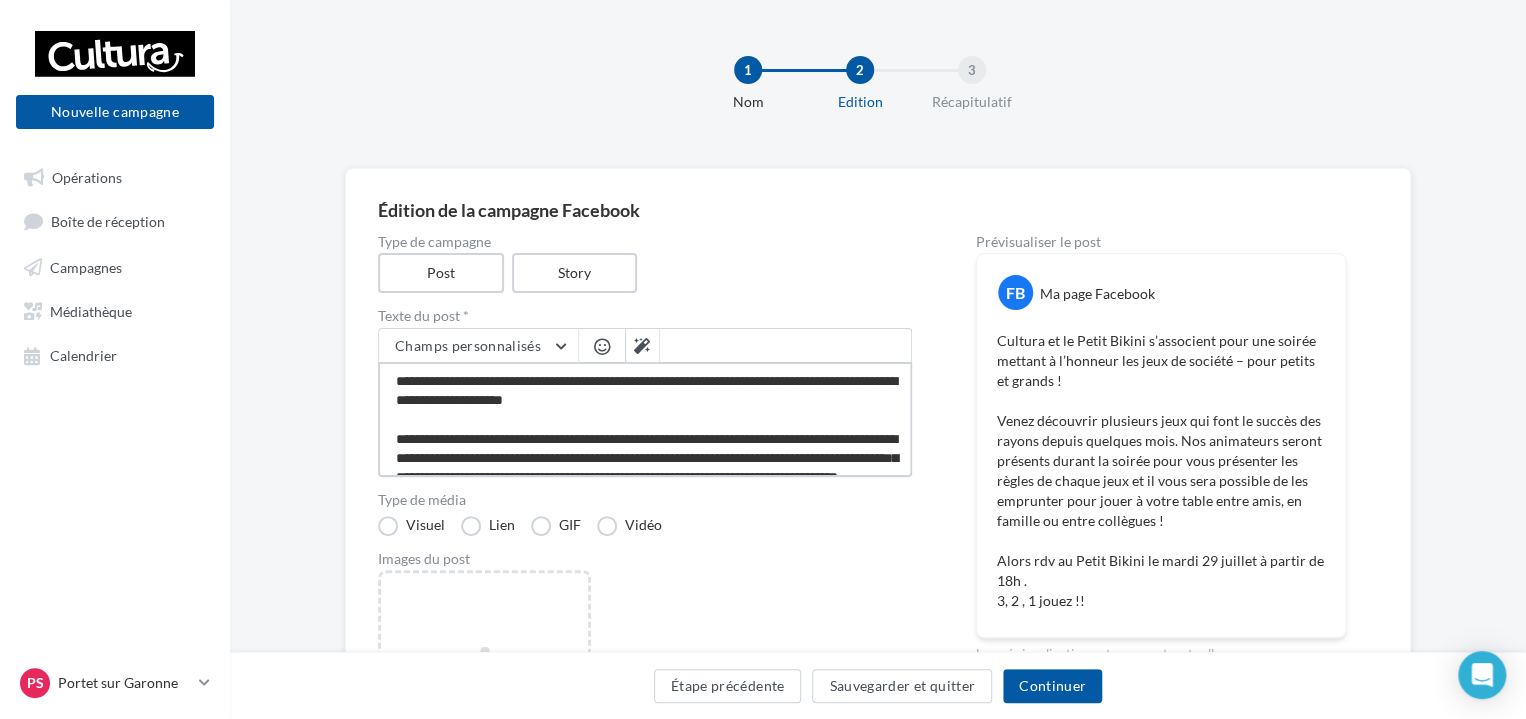 scroll, scrollTop: 100, scrollLeft: 0, axis: vertical 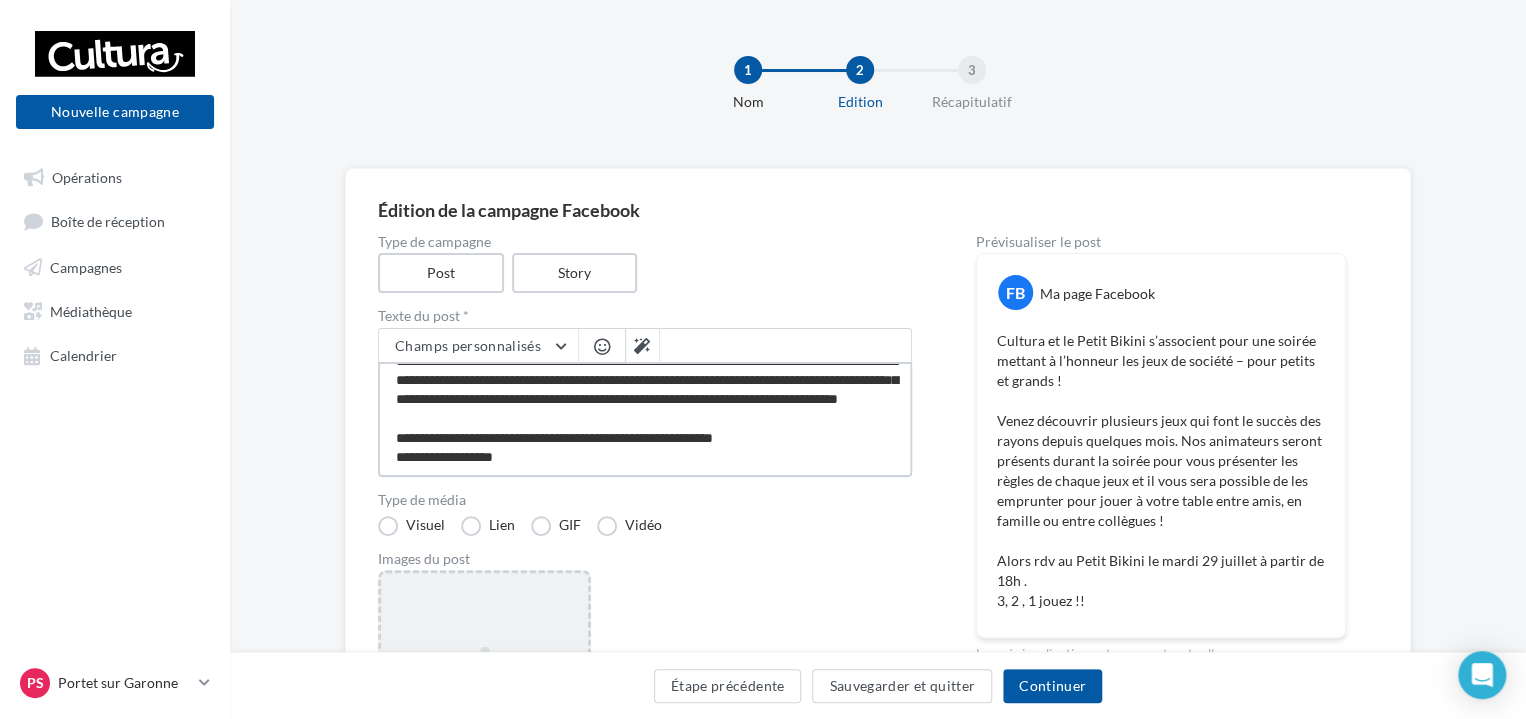 type on "**********" 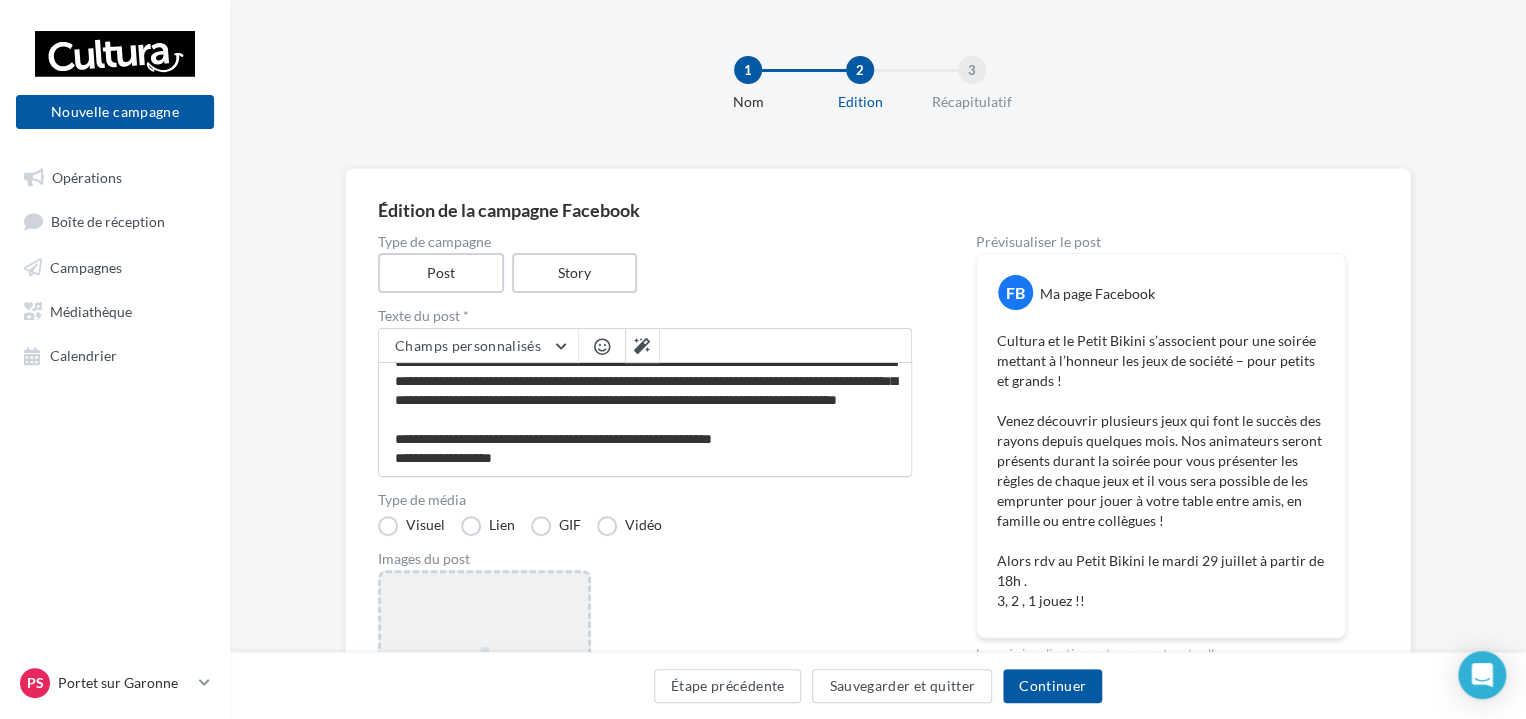 click on "Ajouter une image     Format: png, jpg" at bounding box center (484, 700) 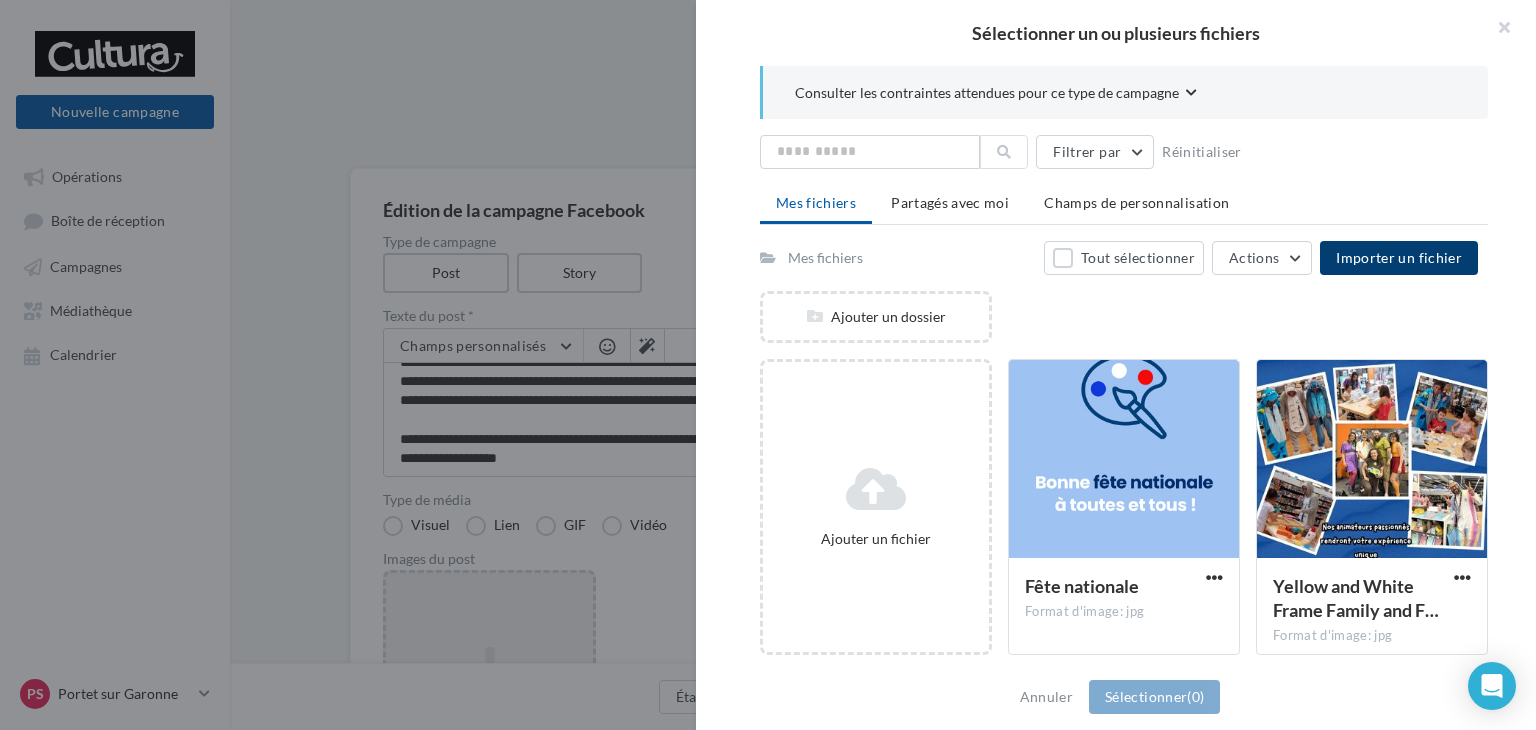 click on "Importer un fichier" at bounding box center [1399, 257] 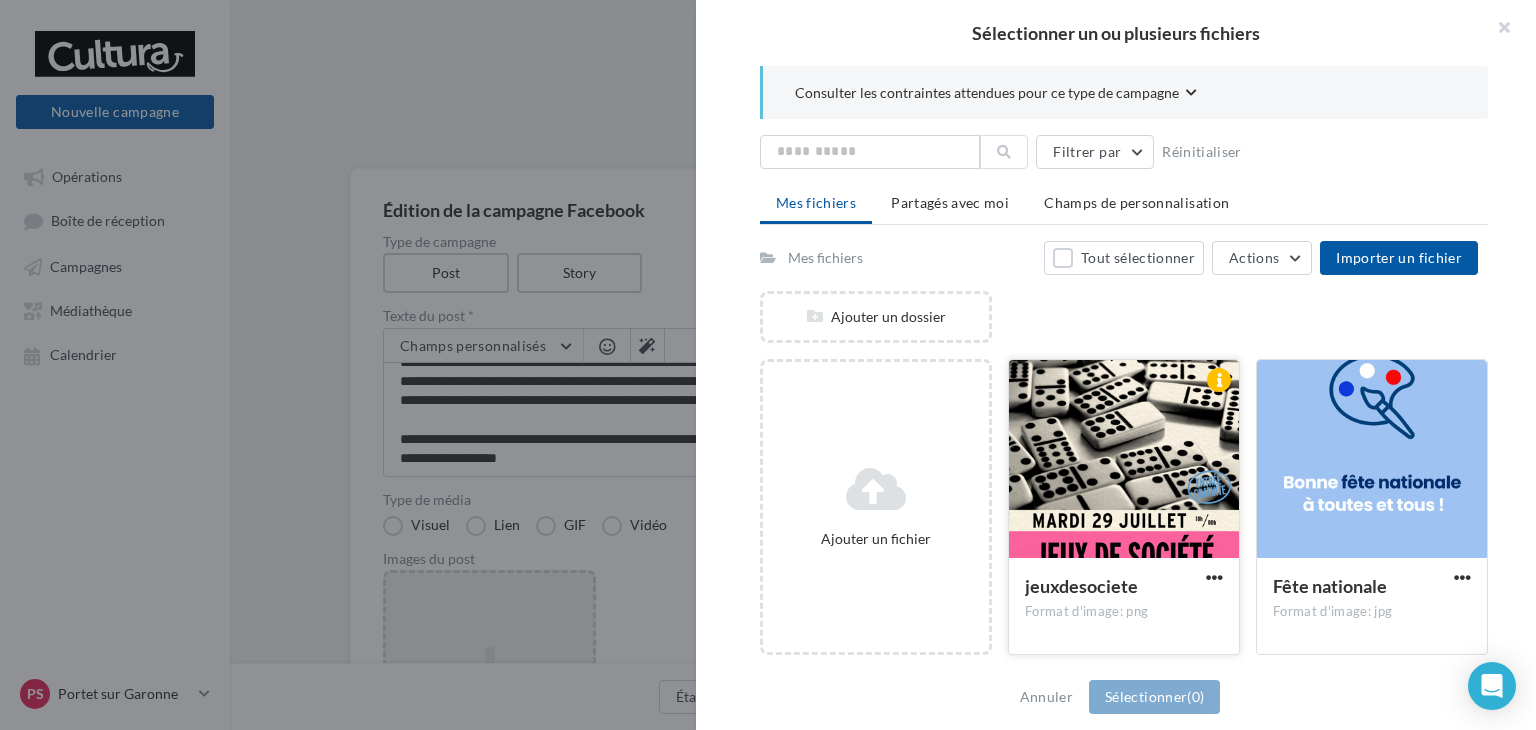 click at bounding box center [1124, 460] 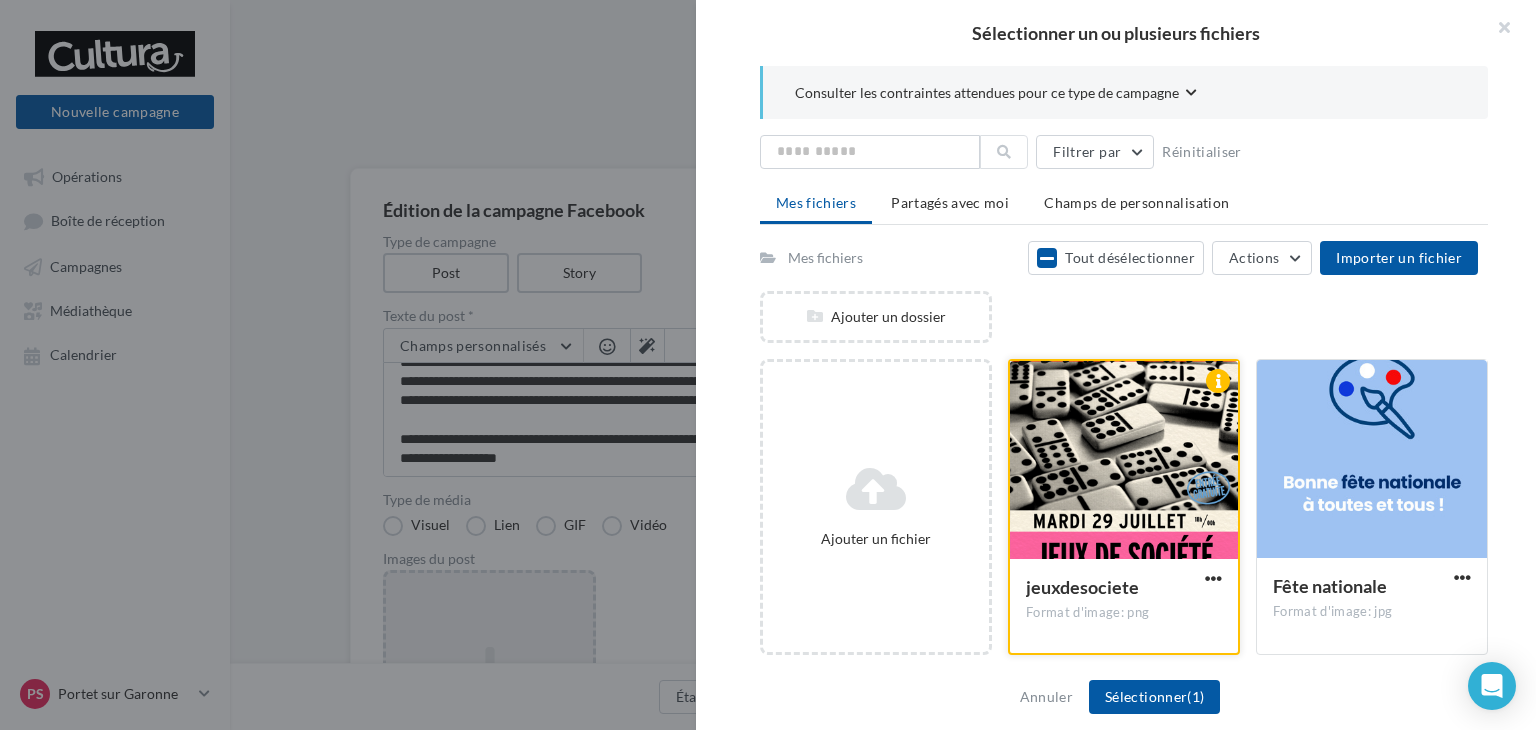 click at bounding box center [1124, 461] 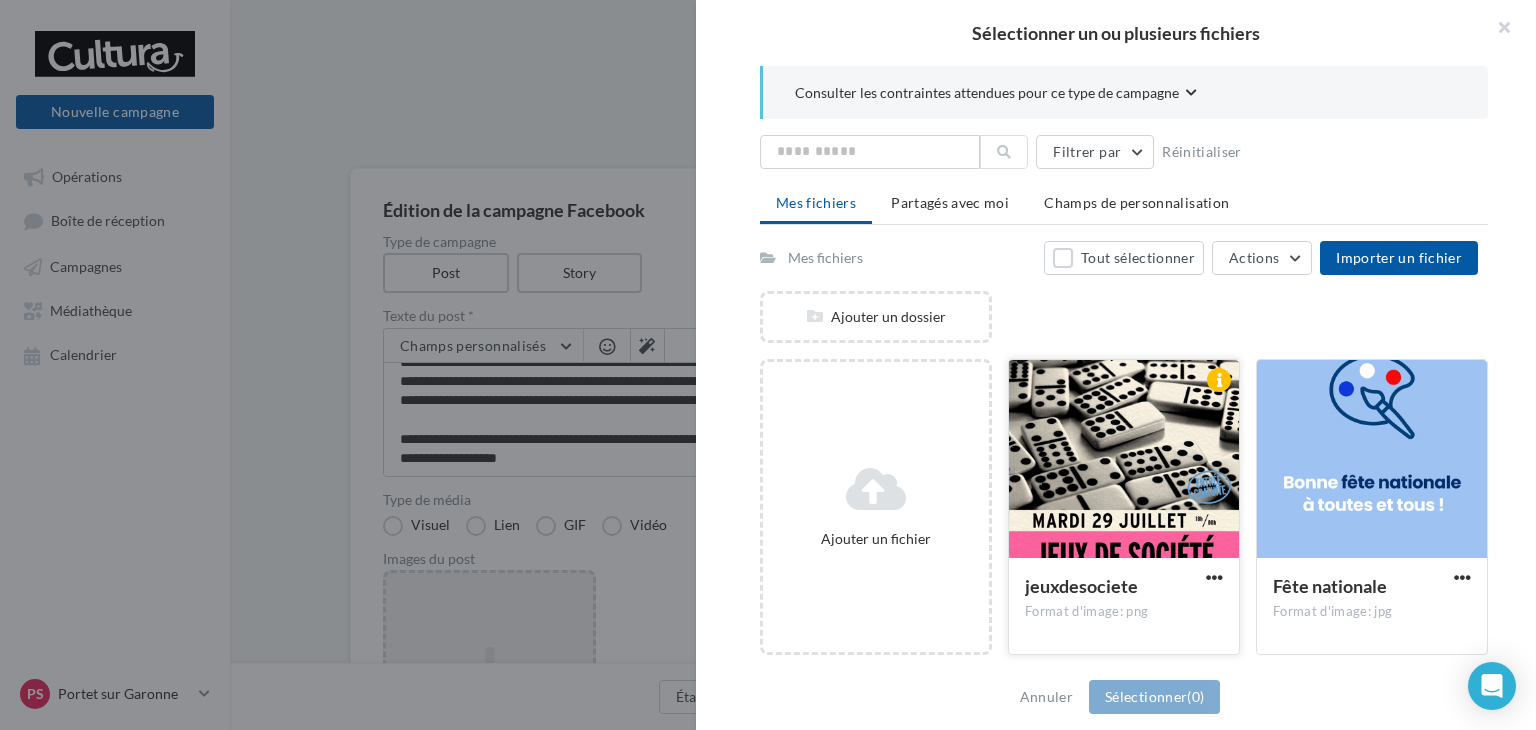 click at bounding box center [1124, 460] 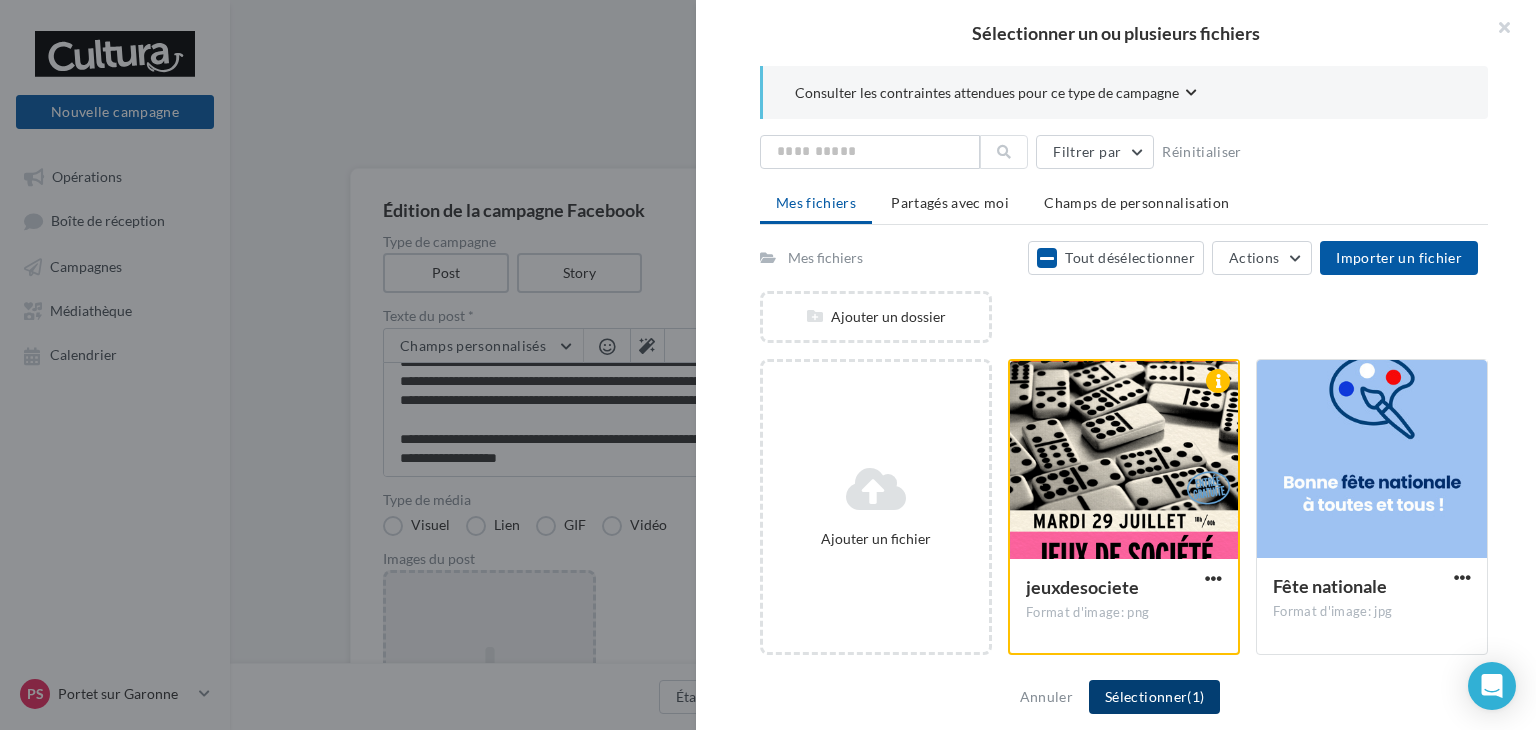 click on "Sélectionner   (1)" at bounding box center (1154, 697) 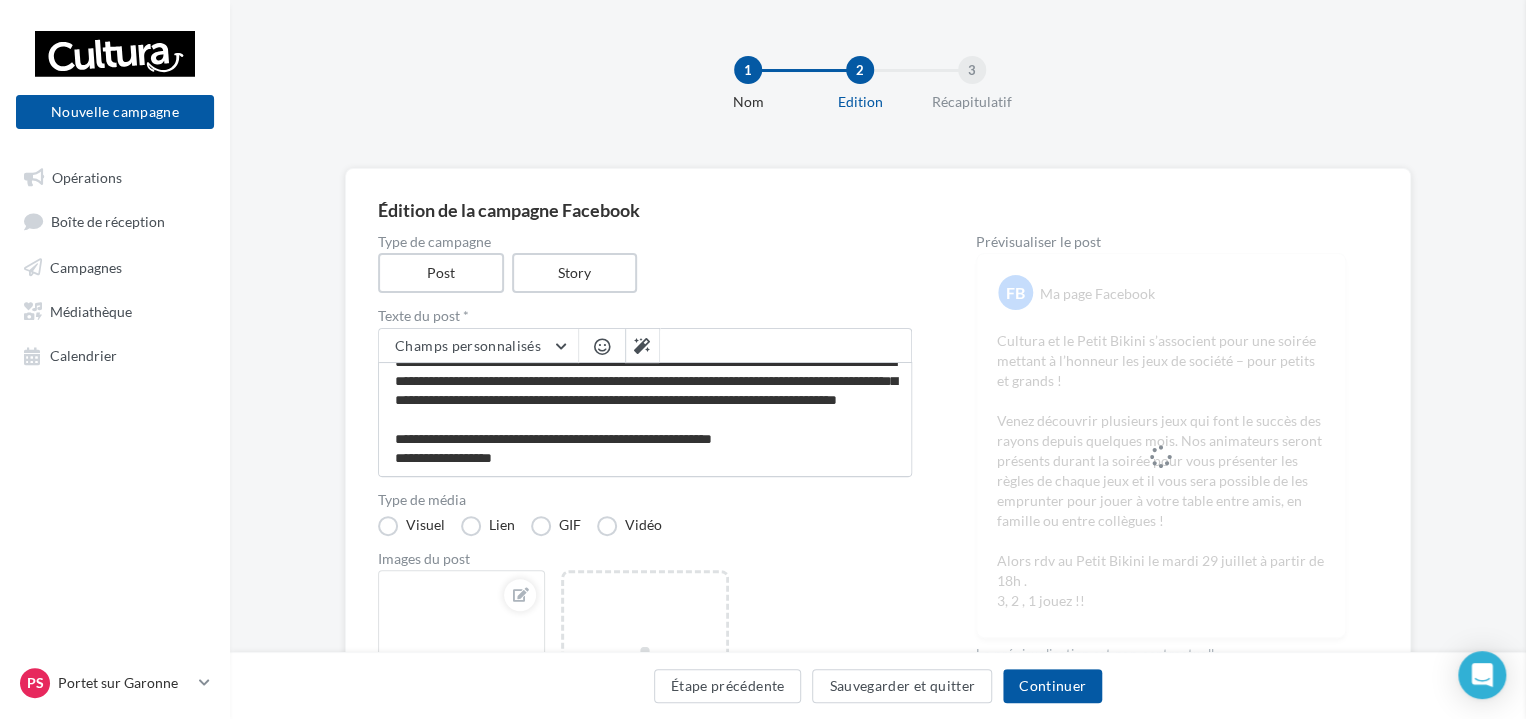 click on "Cultura  et le Petit Bikini s’associent pour une soirée mettant à l’honneur les jeux de société – pour petits et grands ! Venez découvrir plusieurs jeux qui font le succès des rayons depuis quelques mois. Nos animateurs seront présents durant la soirée pour vous  présenter les règles de chaque jeux et il vous sera possible de les emprunter pour jouer à votre table entre amis, en famille ou entre collègues ! Alors rdv au Petit Bikini le mardi 29 juillet à partir de 18h . 3, 2 , 1  jouez !!" at bounding box center (1161, 471) 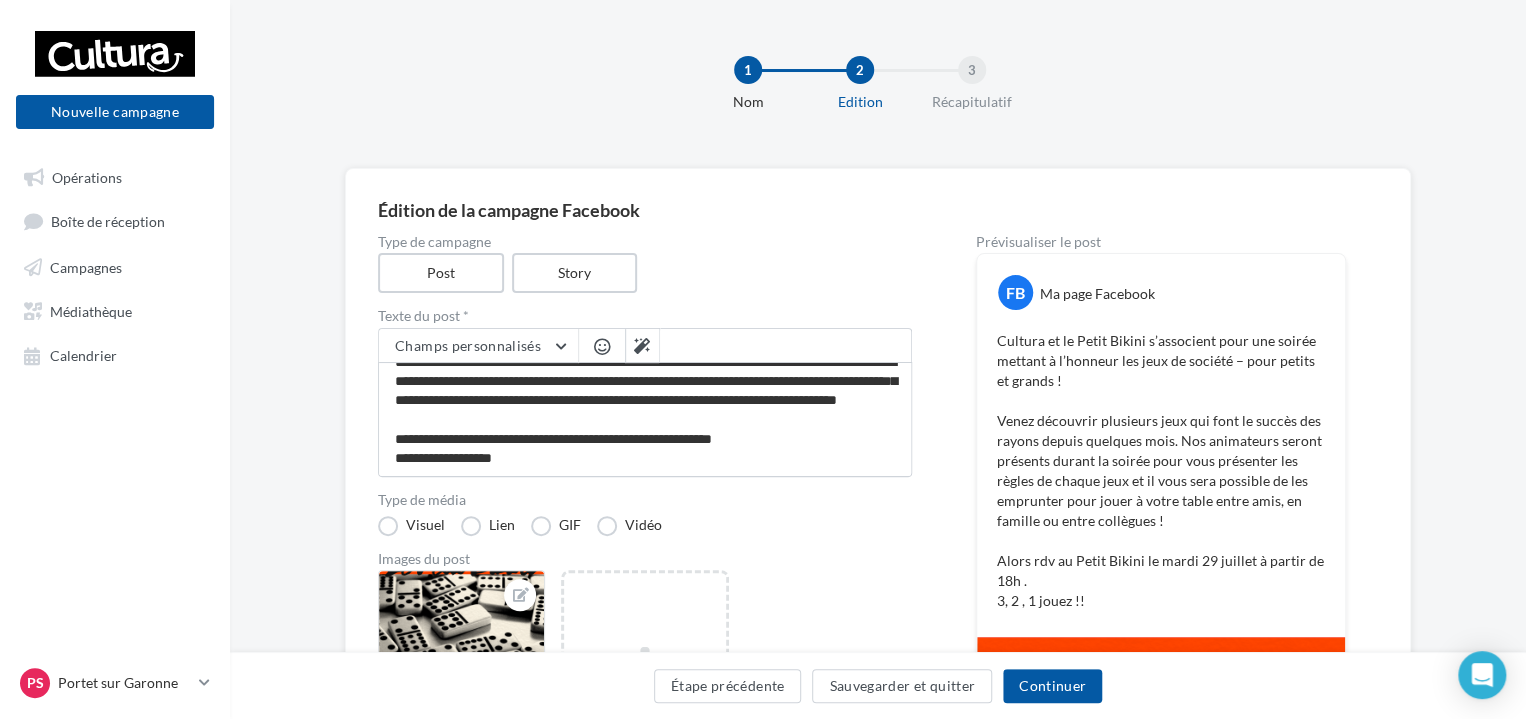 scroll, scrollTop: 0, scrollLeft: 0, axis: both 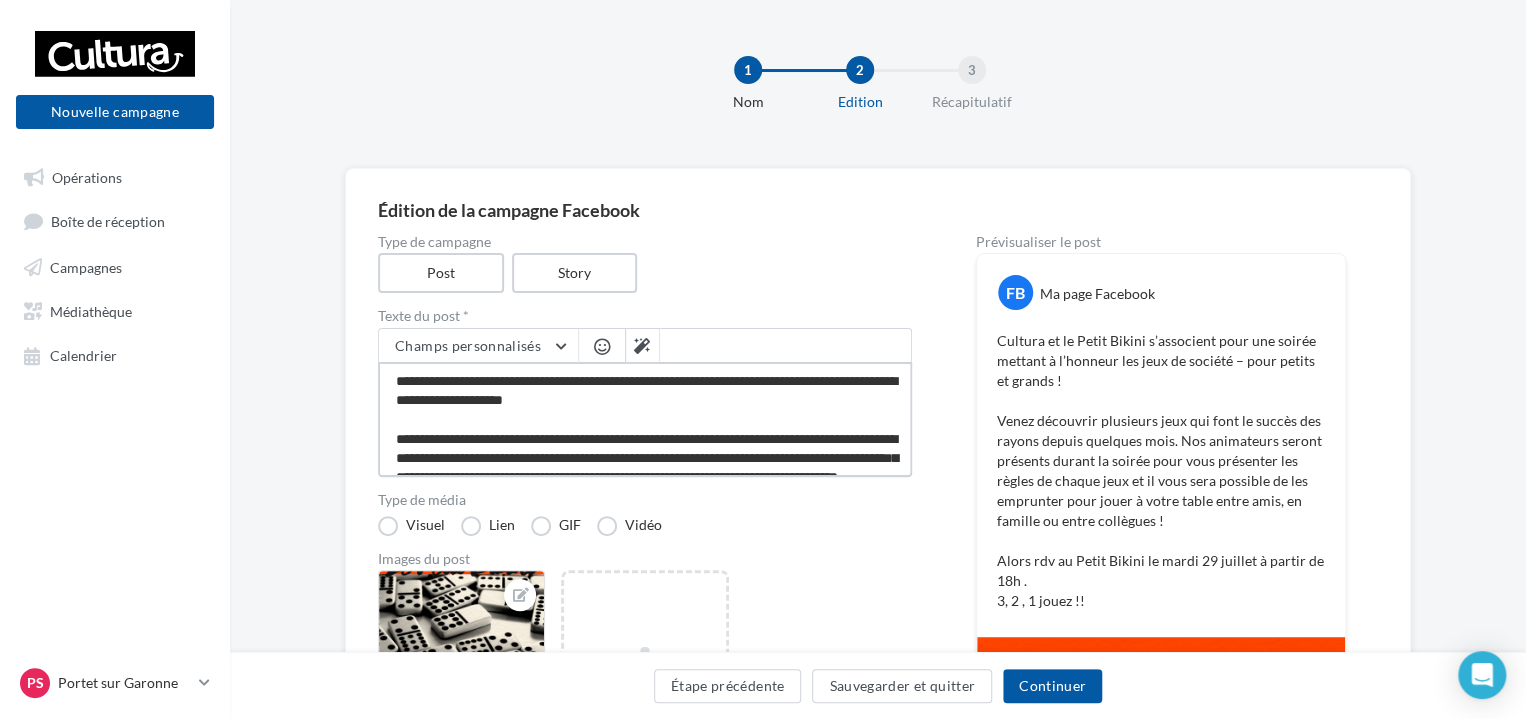 drag, startPoint x: 532, startPoint y: 461, endPoint x: 372, endPoint y: 357, distance: 190.82977 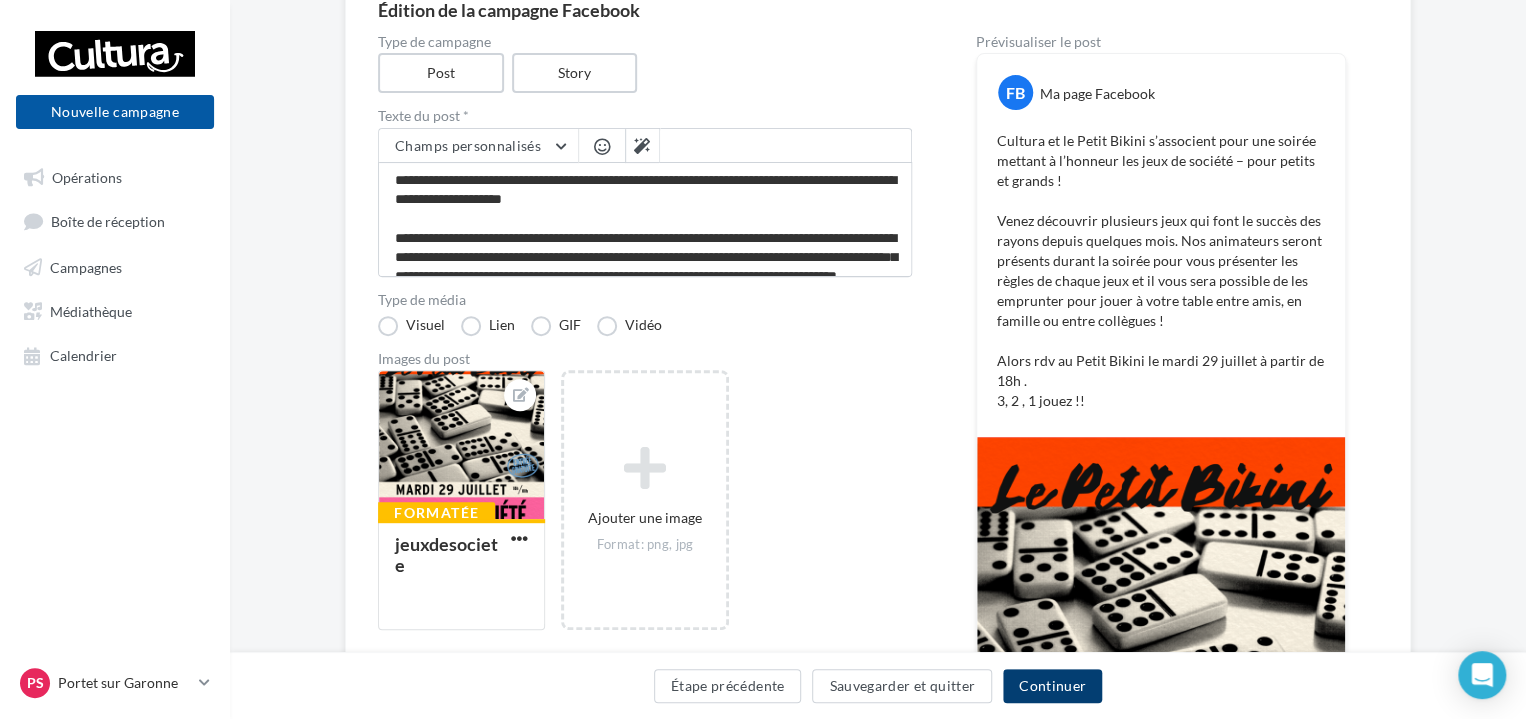 click on "Continuer" at bounding box center [1052, 686] 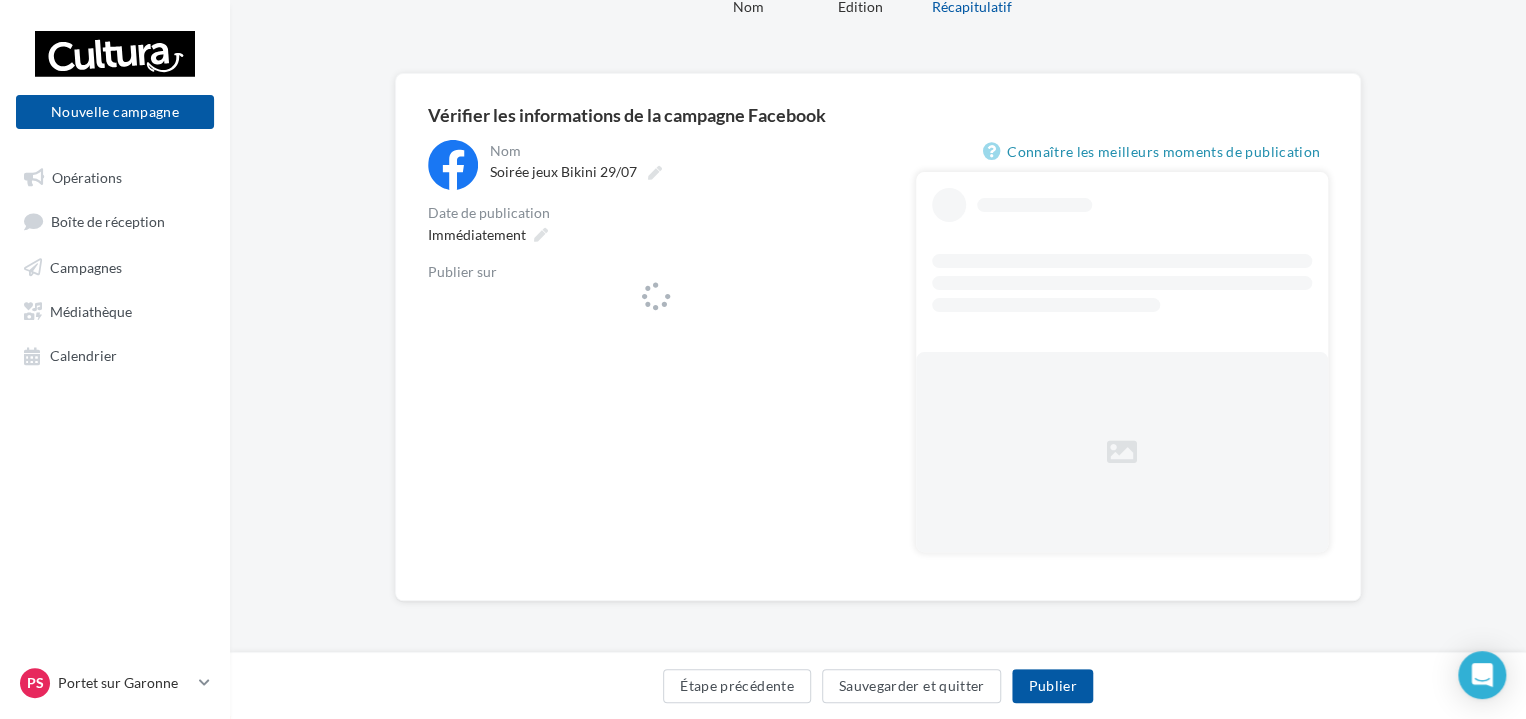 scroll, scrollTop: 0, scrollLeft: 0, axis: both 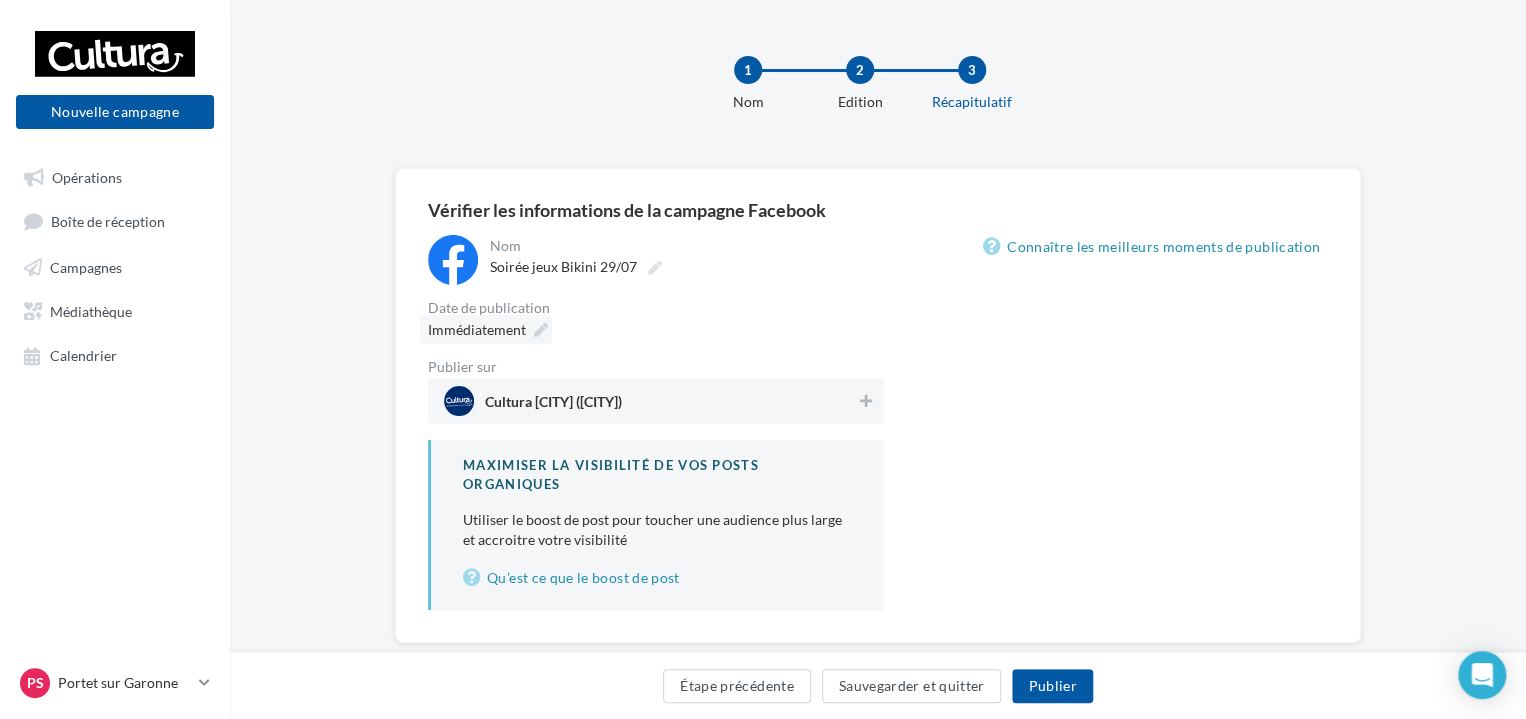 click on "Immédiatement" at bounding box center (477, 330) 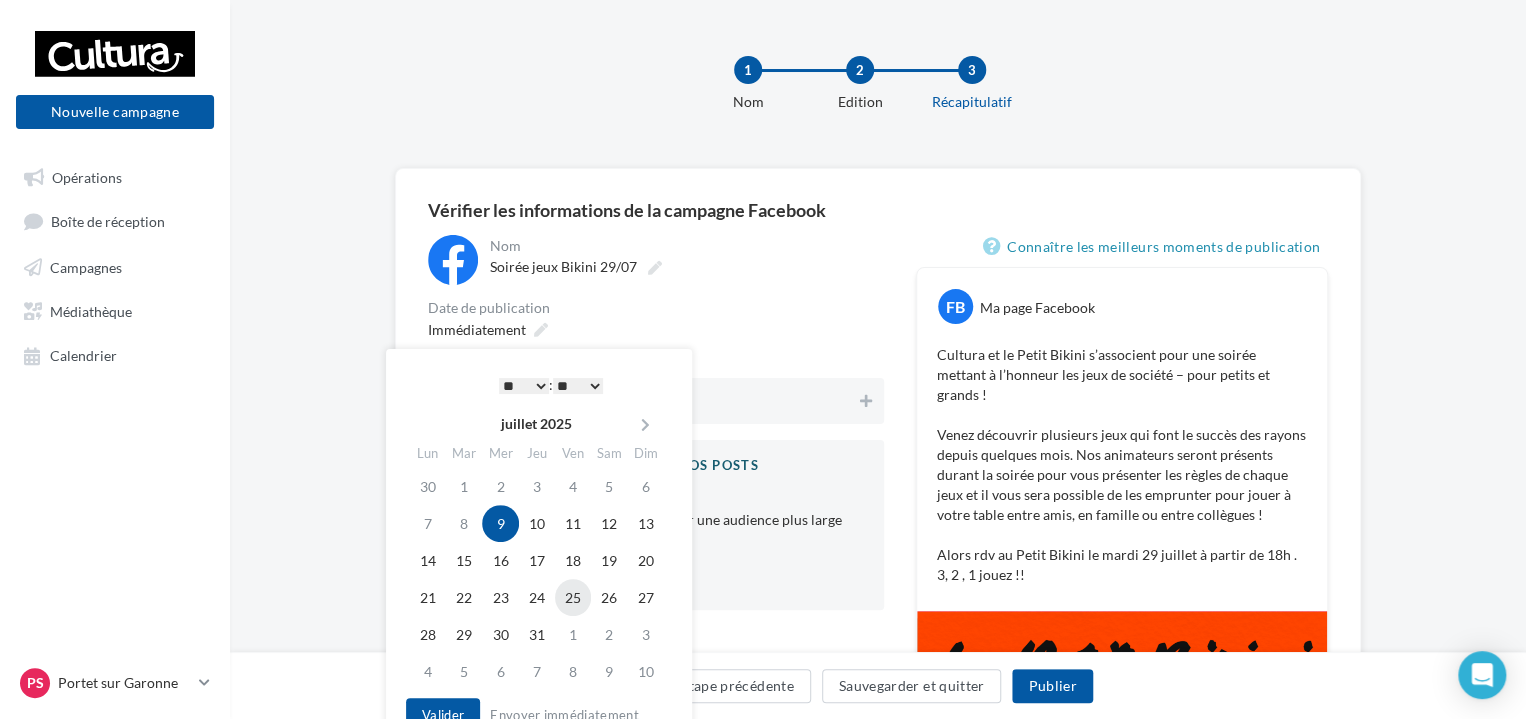 click on "25" at bounding box center (573, 523) 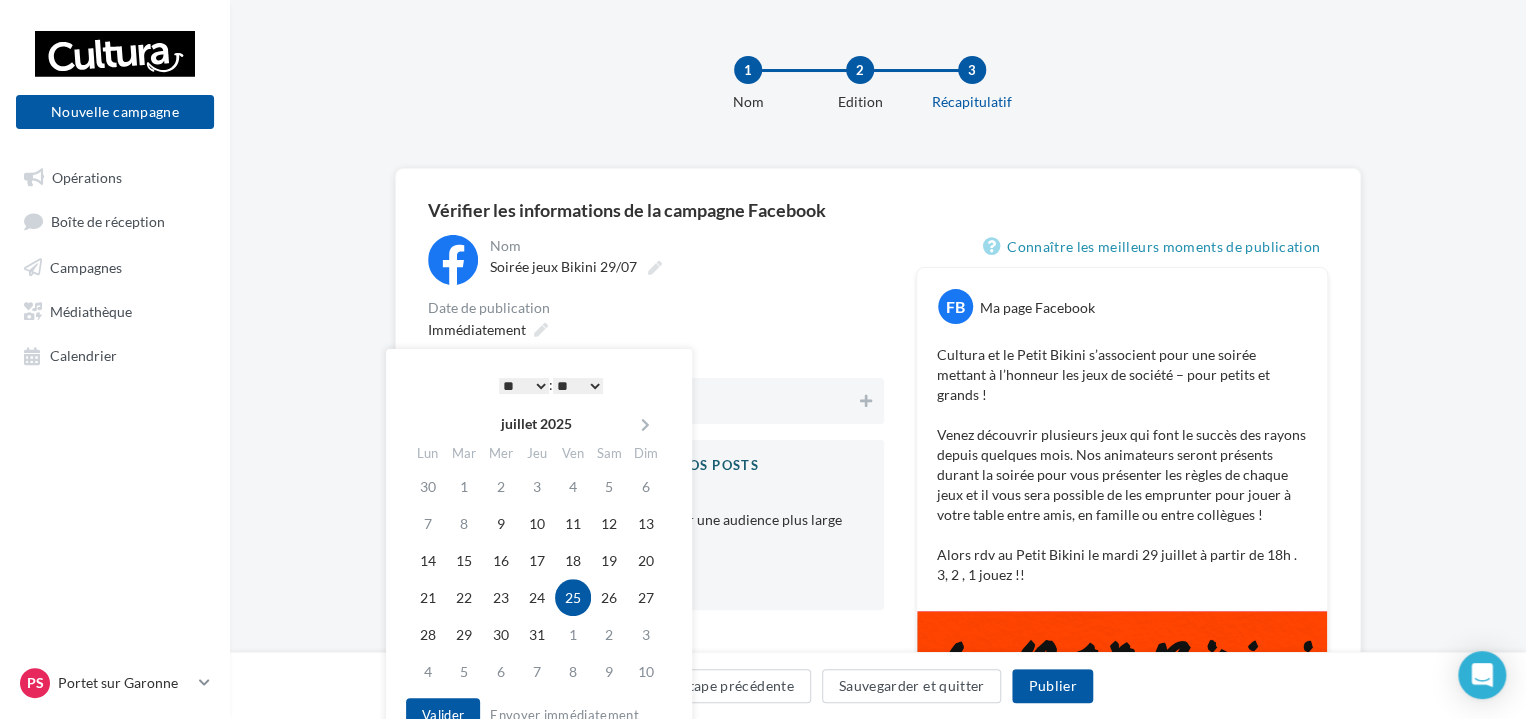 click on "* * * * * * * * * * ** ** ** ** ** ** ** ** ** ** ** ** ** **" at bounding box center (524, 386) 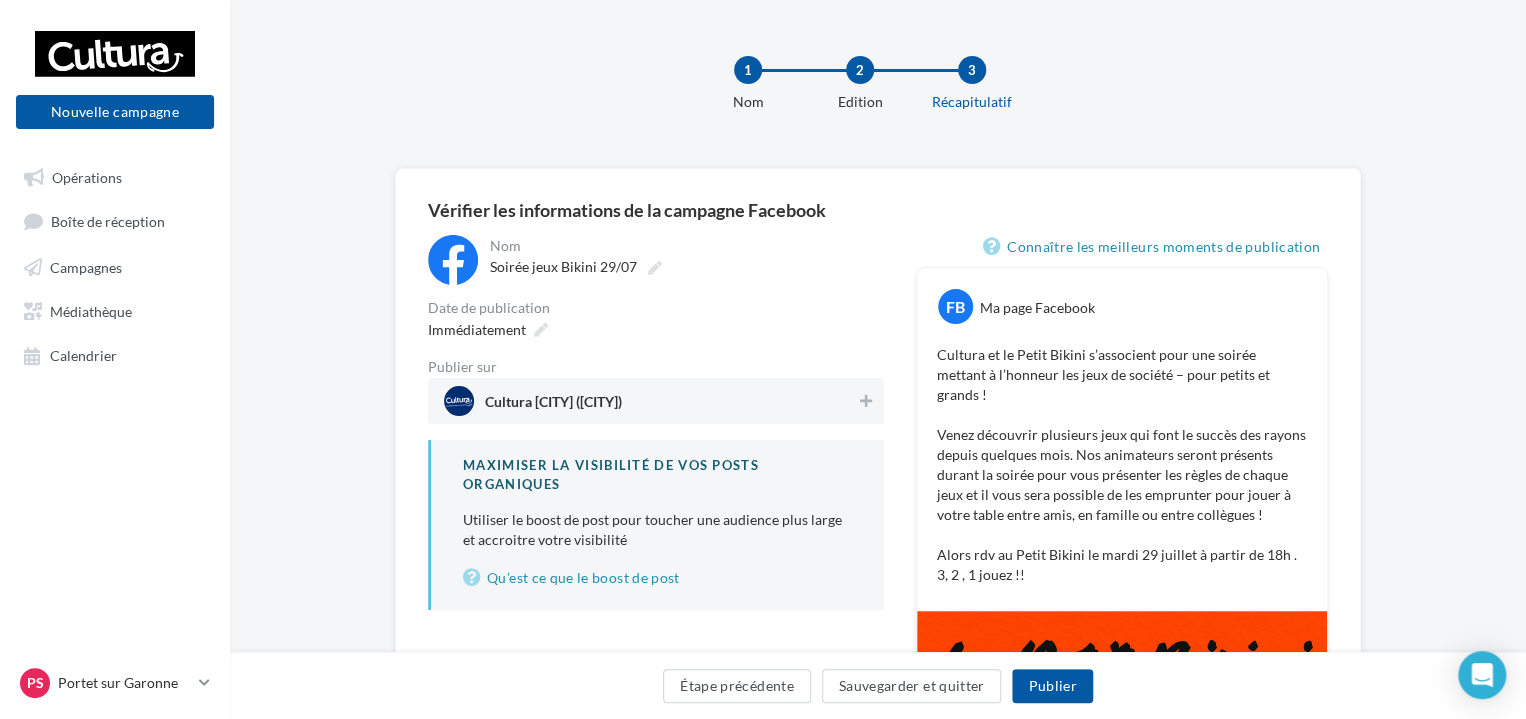 click on "Immédiatement" at bounding box center (685, 260) 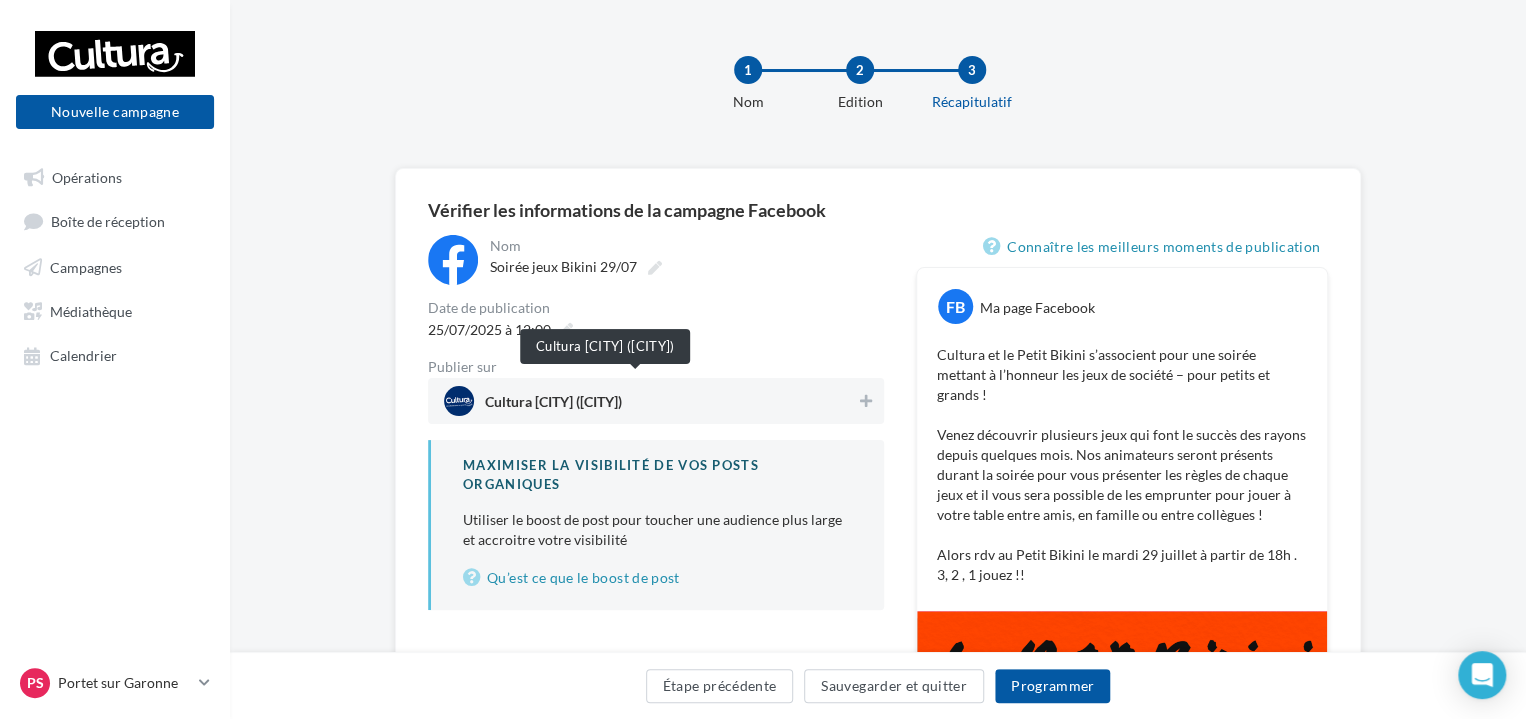 click on "Cultura [CITY] ([CITY])" at bounding box center [553, 400] 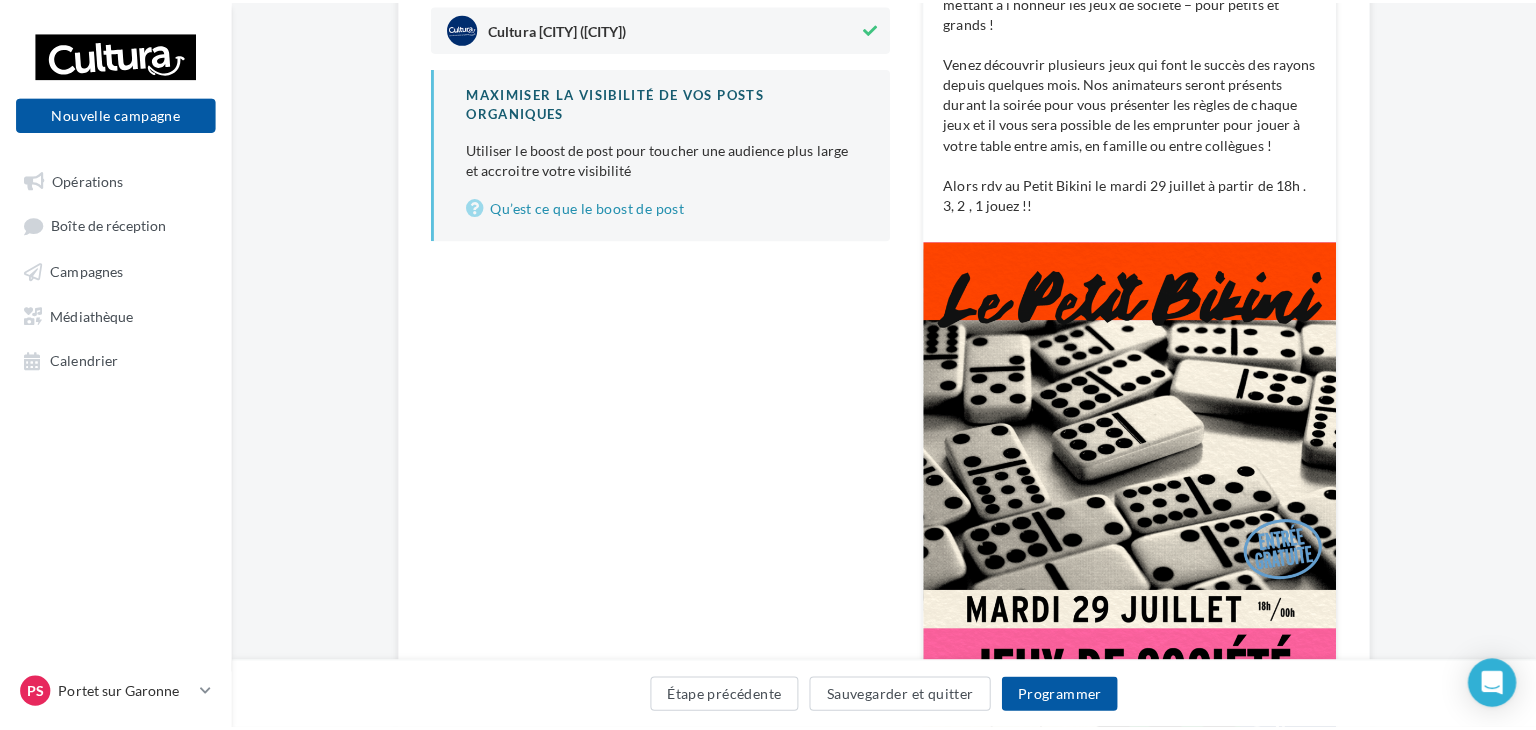 scroll, scrollTop: 361, scrollLeft: 0, axis: vertical 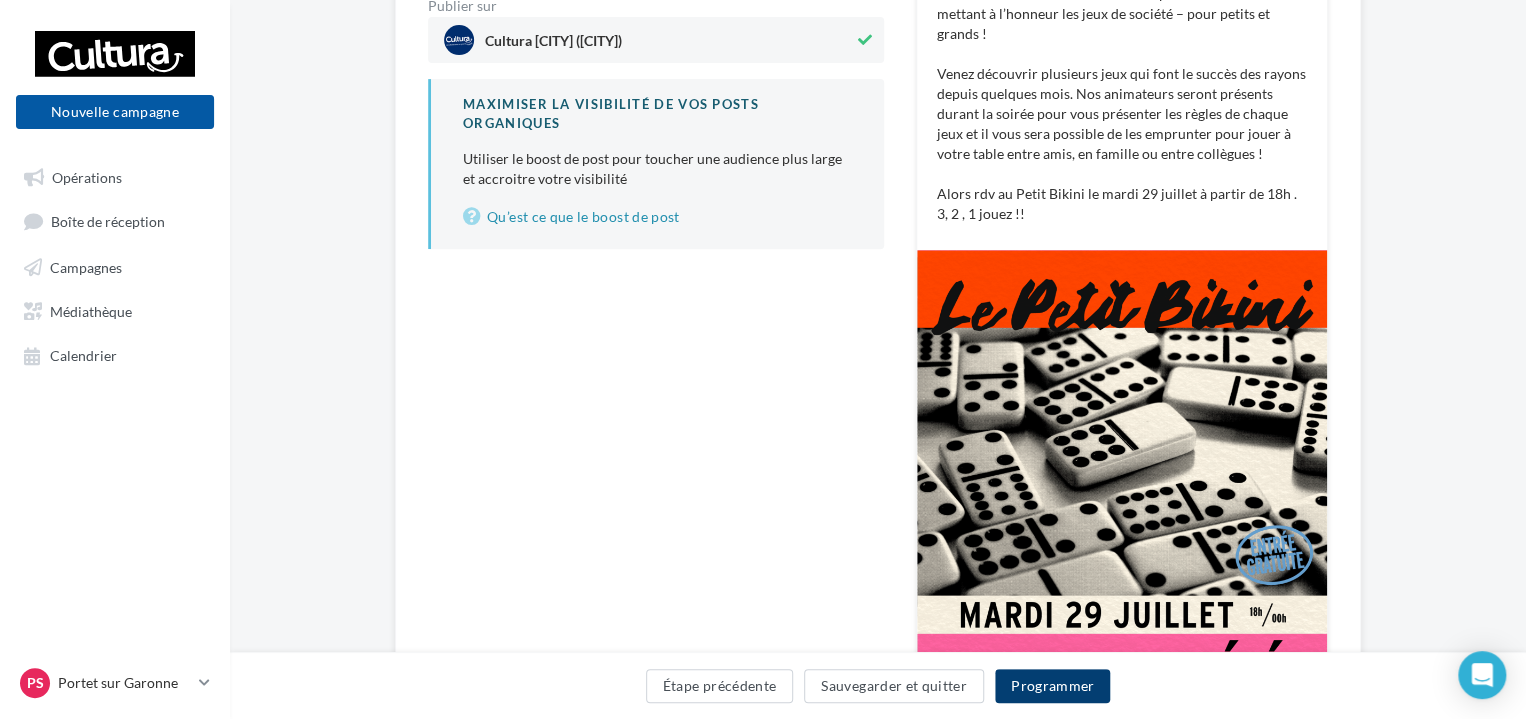 click on "Programmer" at bounding box center (1053, 686) 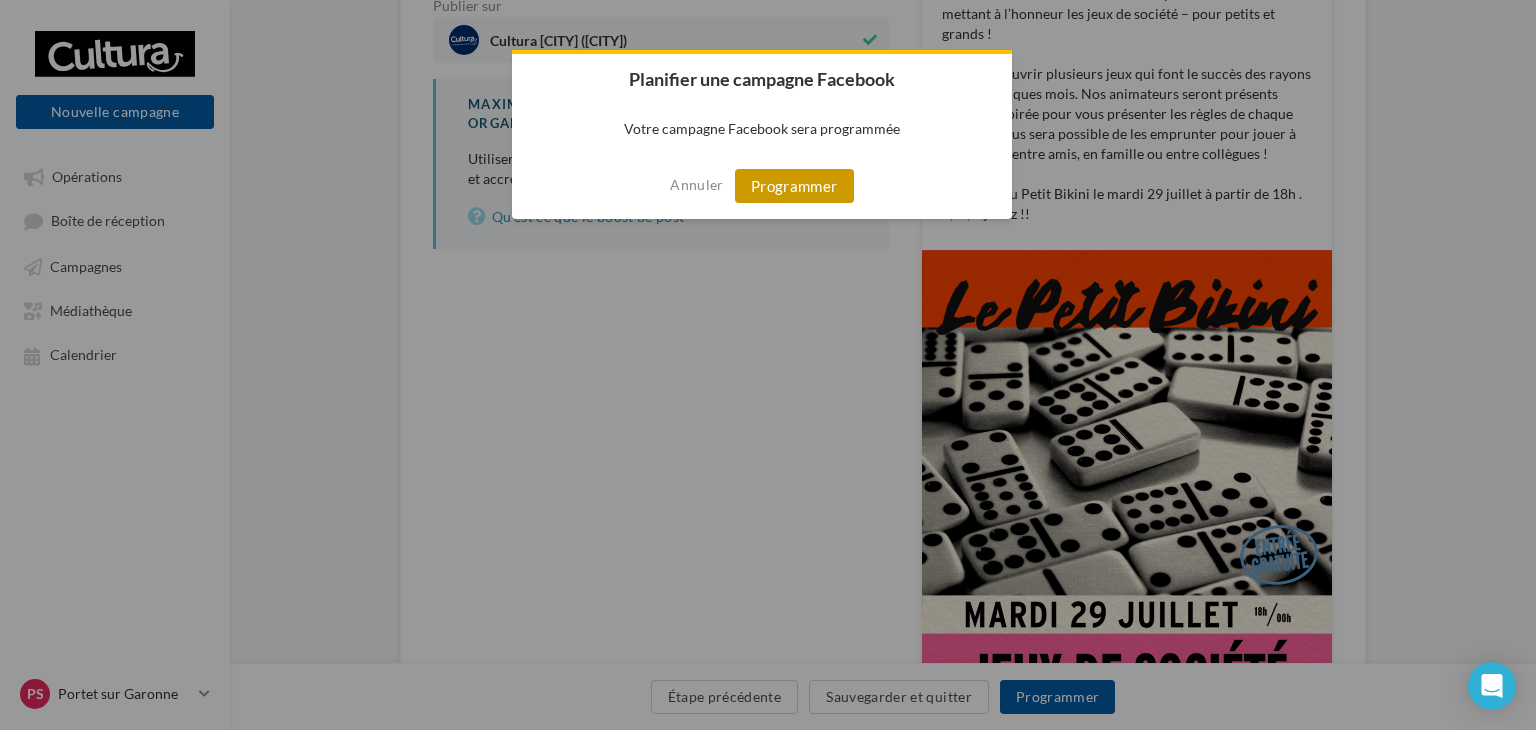click on "Programmer" at bounding box center (794, 186) 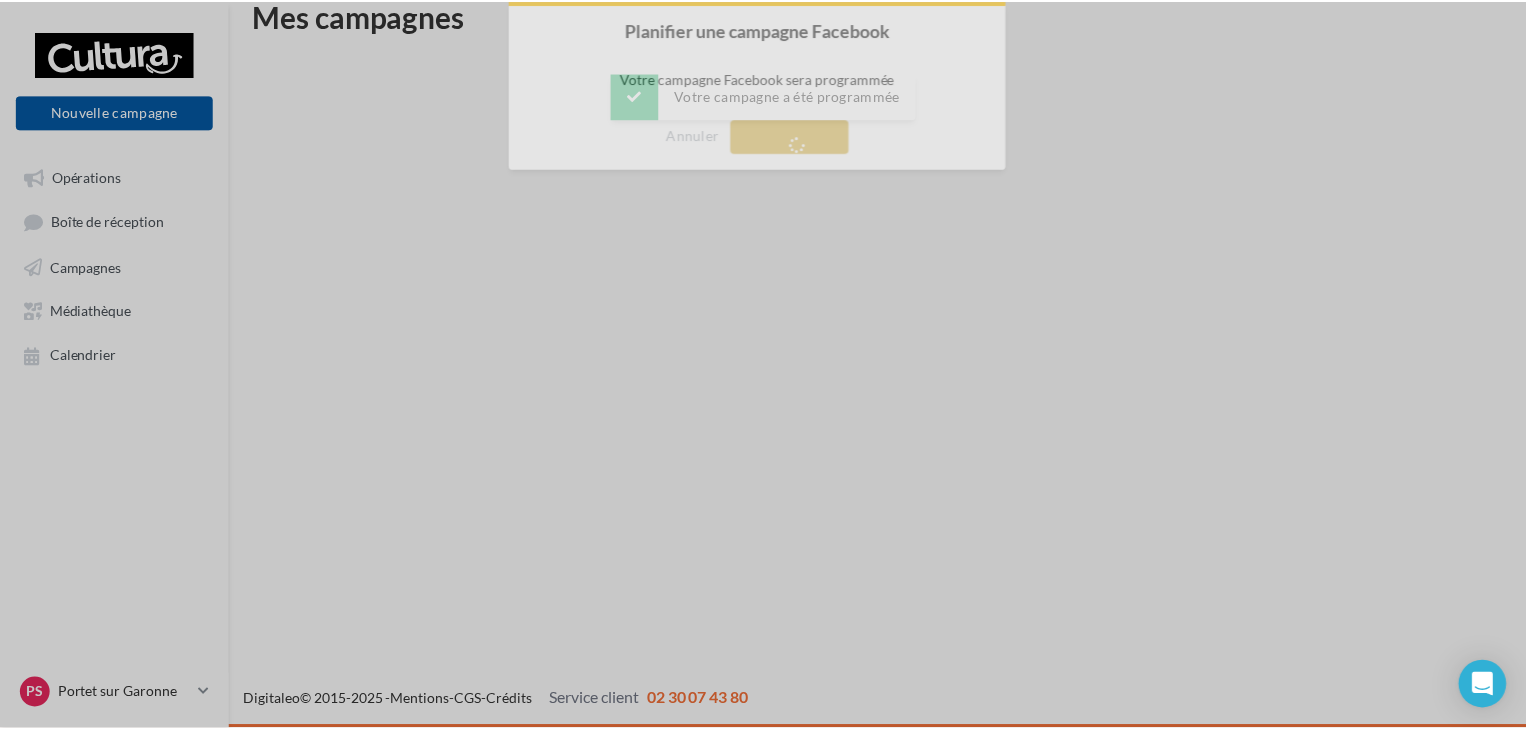 scroll, scrollTop: 32, scrollLeft: 0, axis: vertical 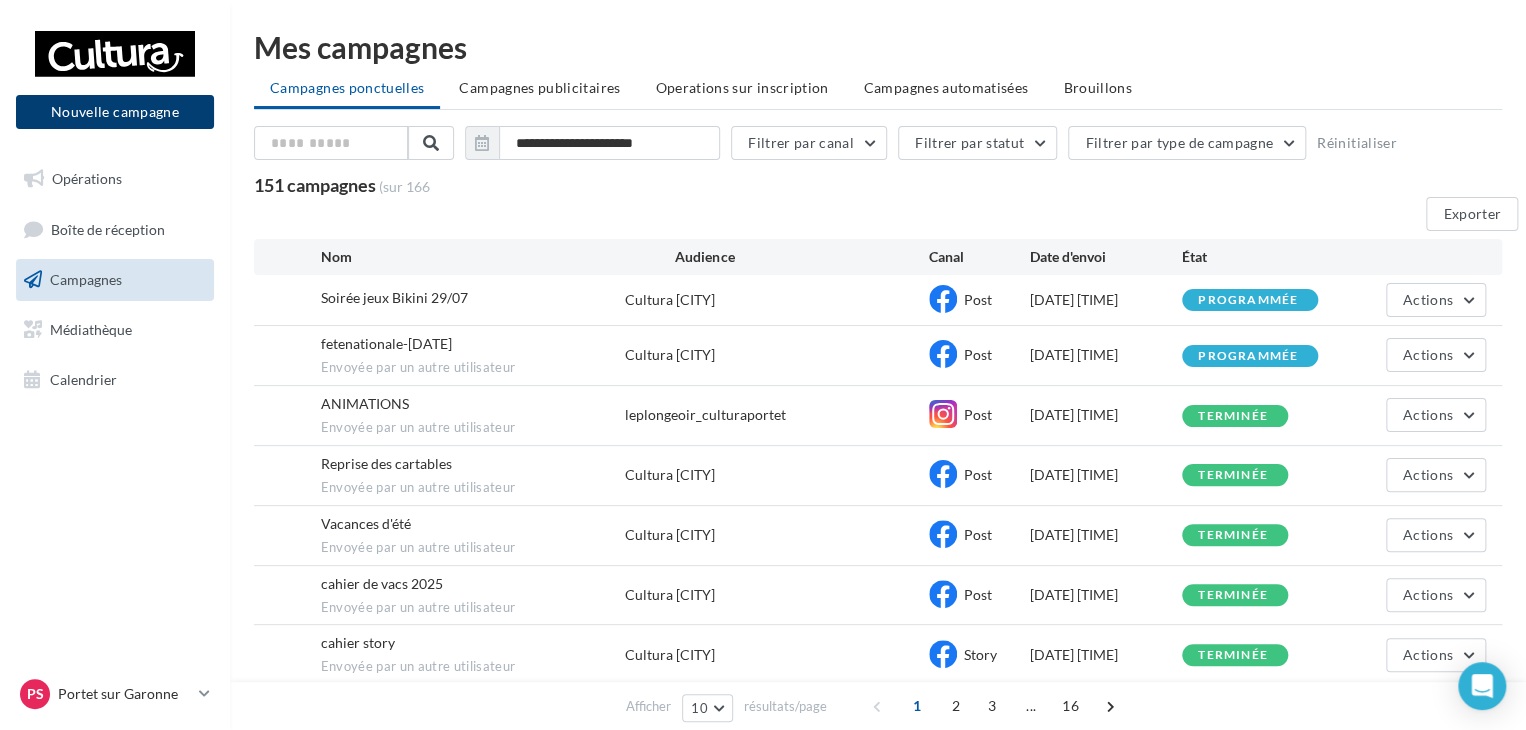 click on "Nouvelle campagne" at bounding box center [115, 112] 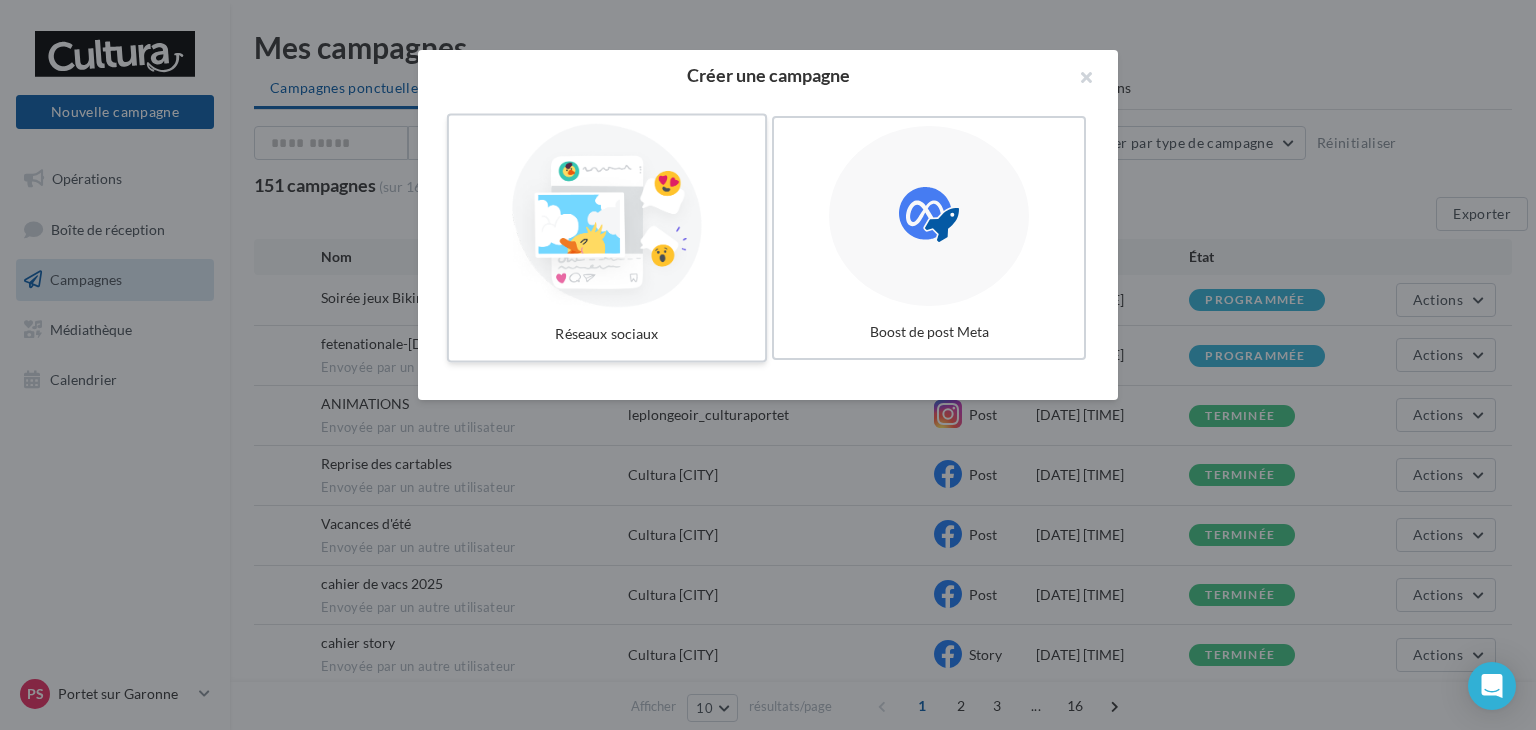 click at bounding box center (607, 216) 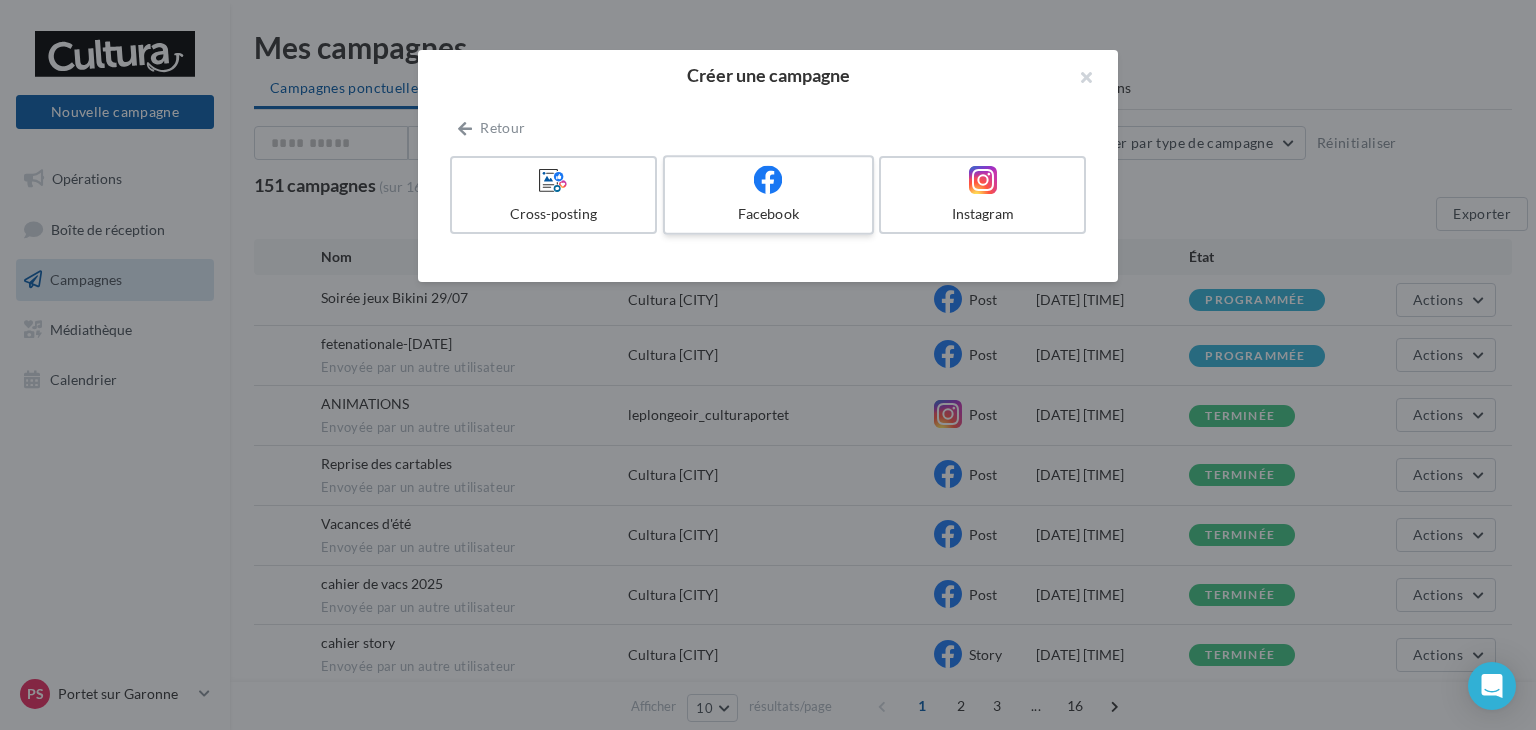 click on "Facebook" at bounding box center [768, 214] 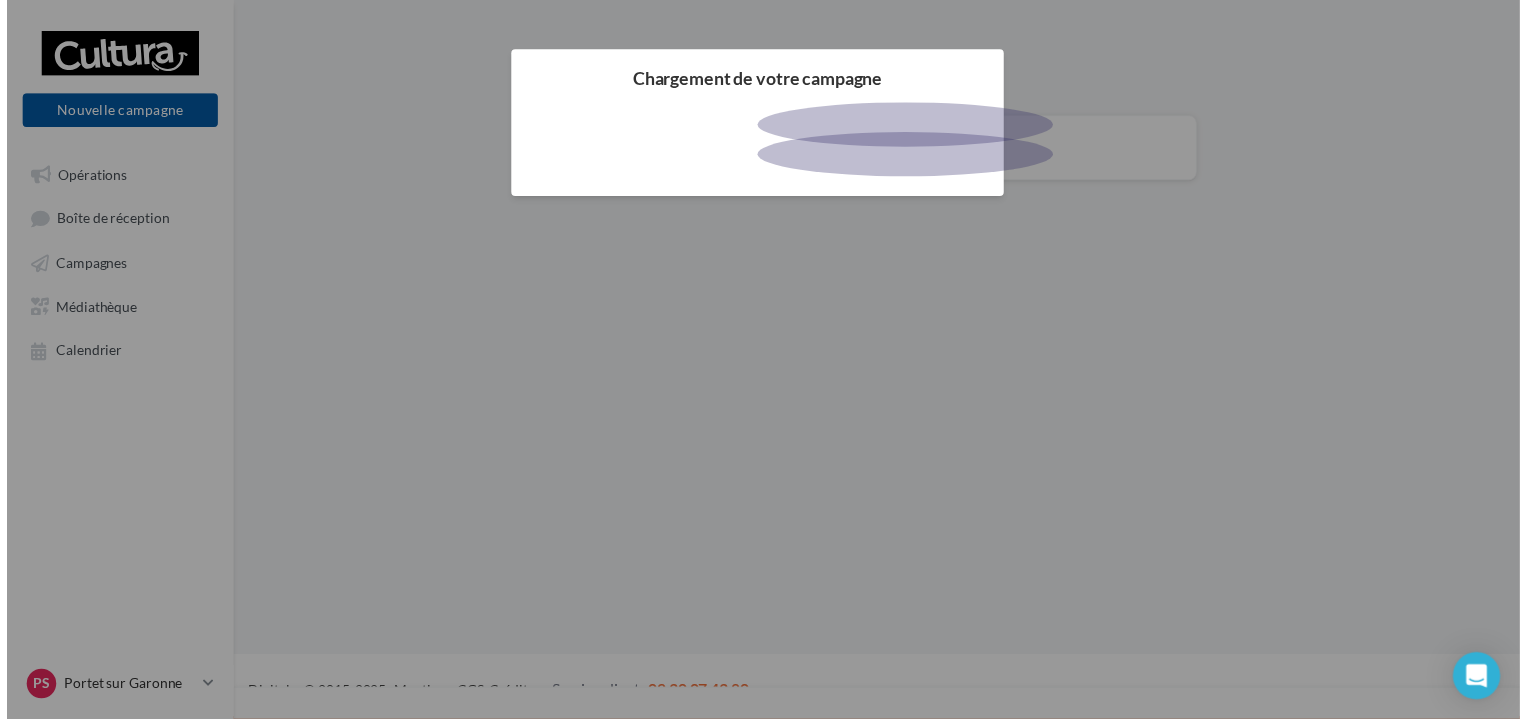 scroll, scrollTop: 0, scrollLeft: 0, axis: both 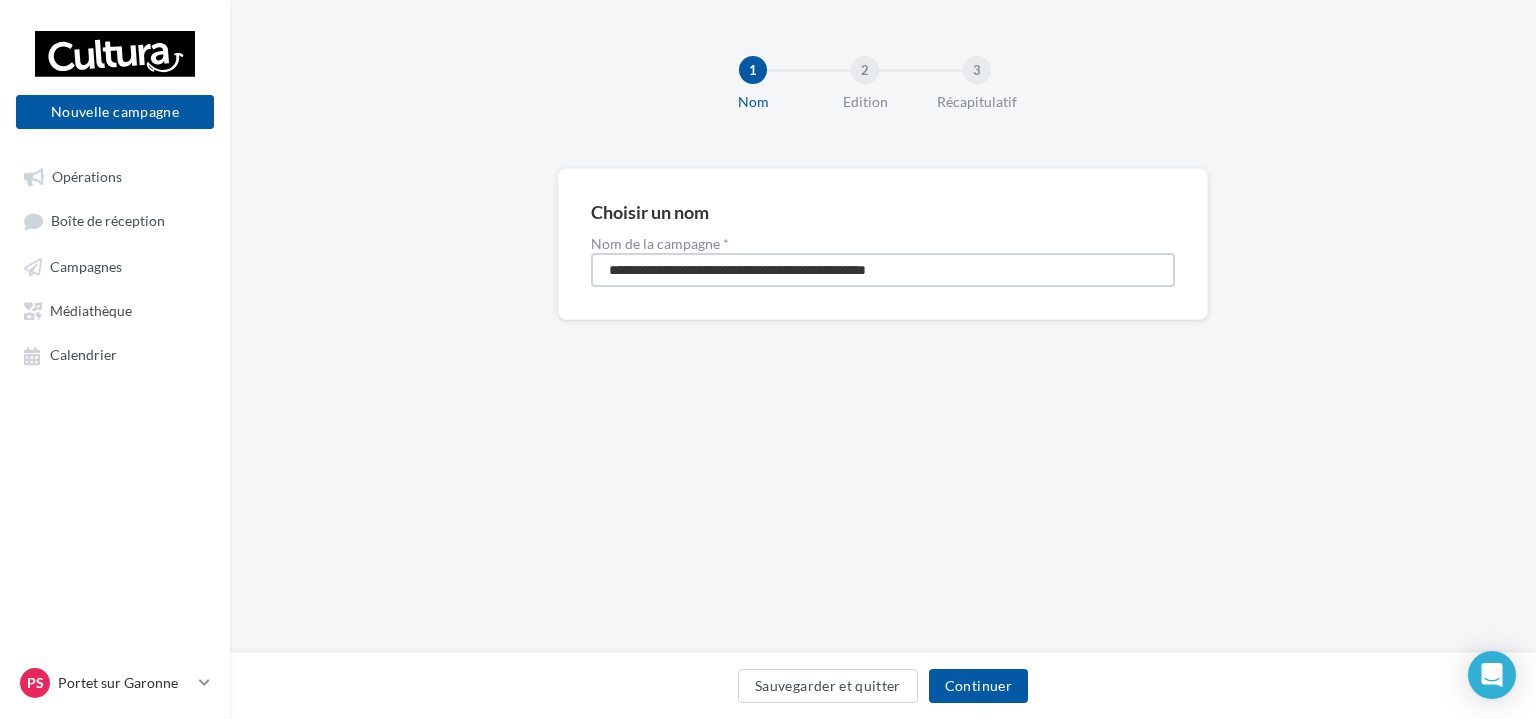 drag, startPoint x: 941, startPoint y: 263, endPoint x: 597, endPoint y: 246, distance: 344.4198 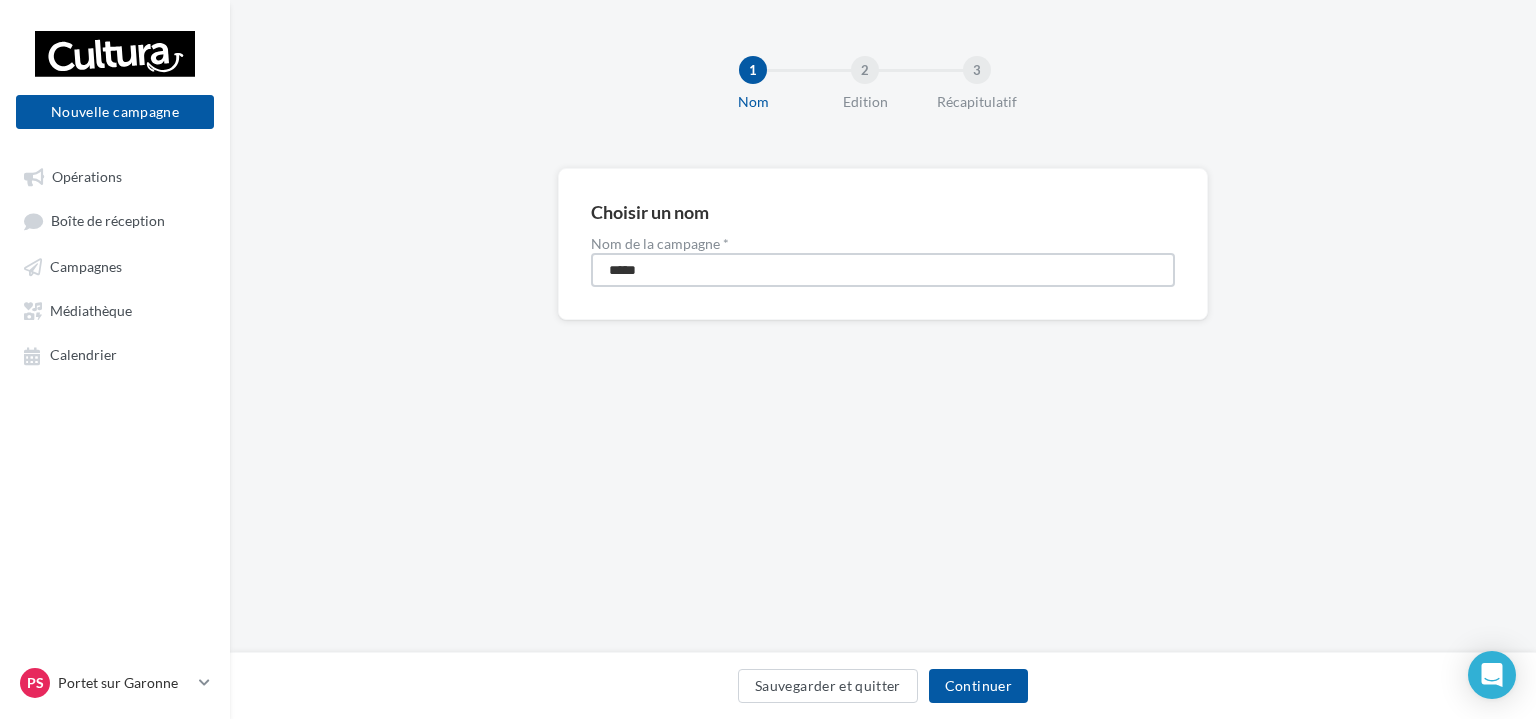 type on "**********" 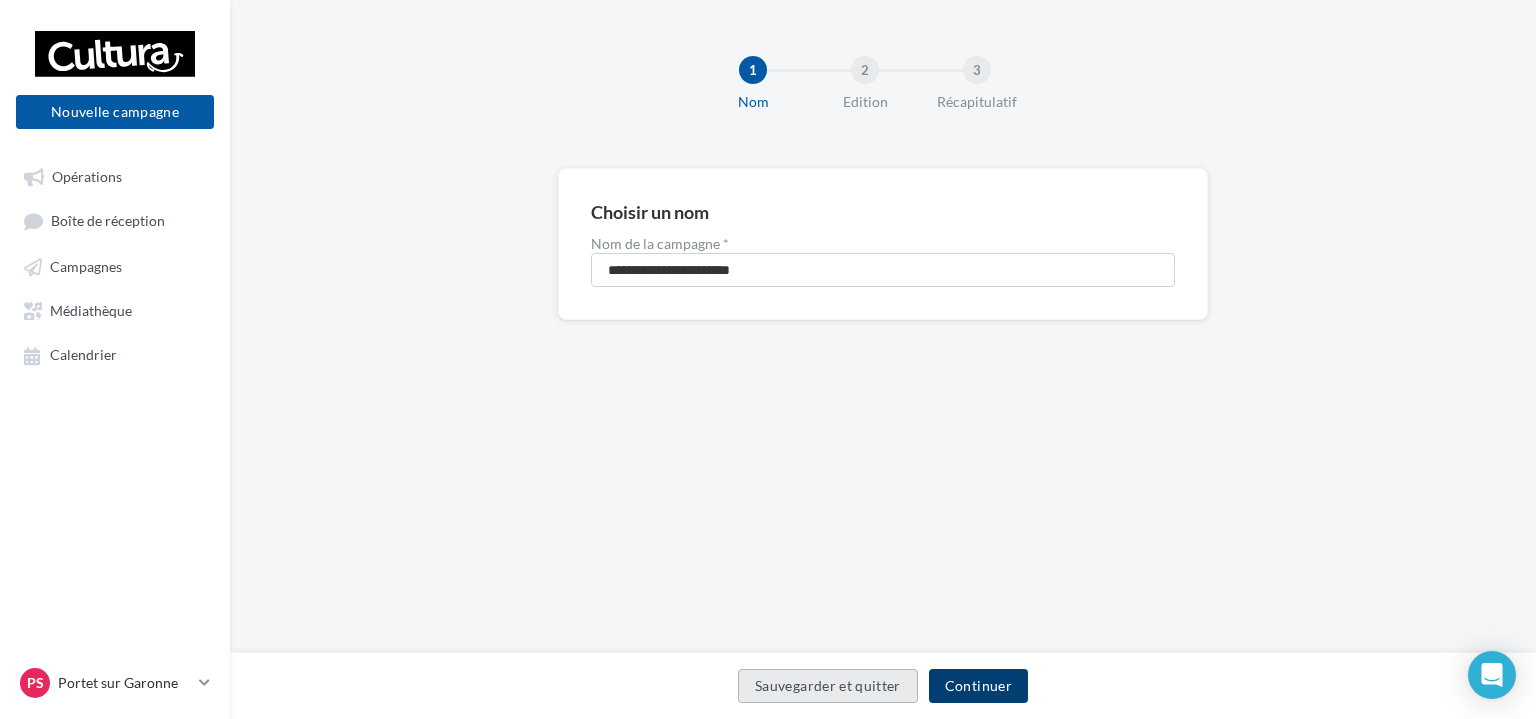 click on "Continuer" at bounding box center [978, 686] 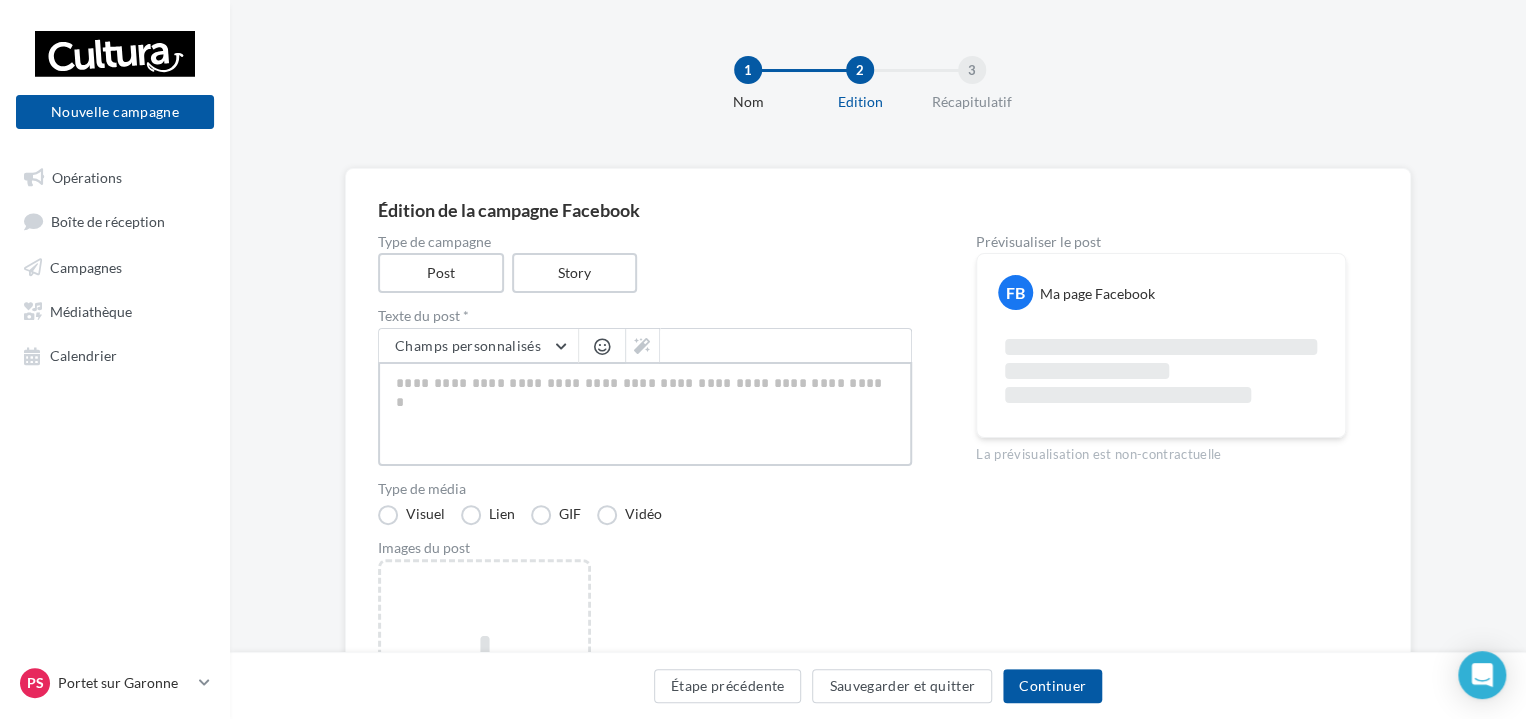 click at bounding box center (645, 414) 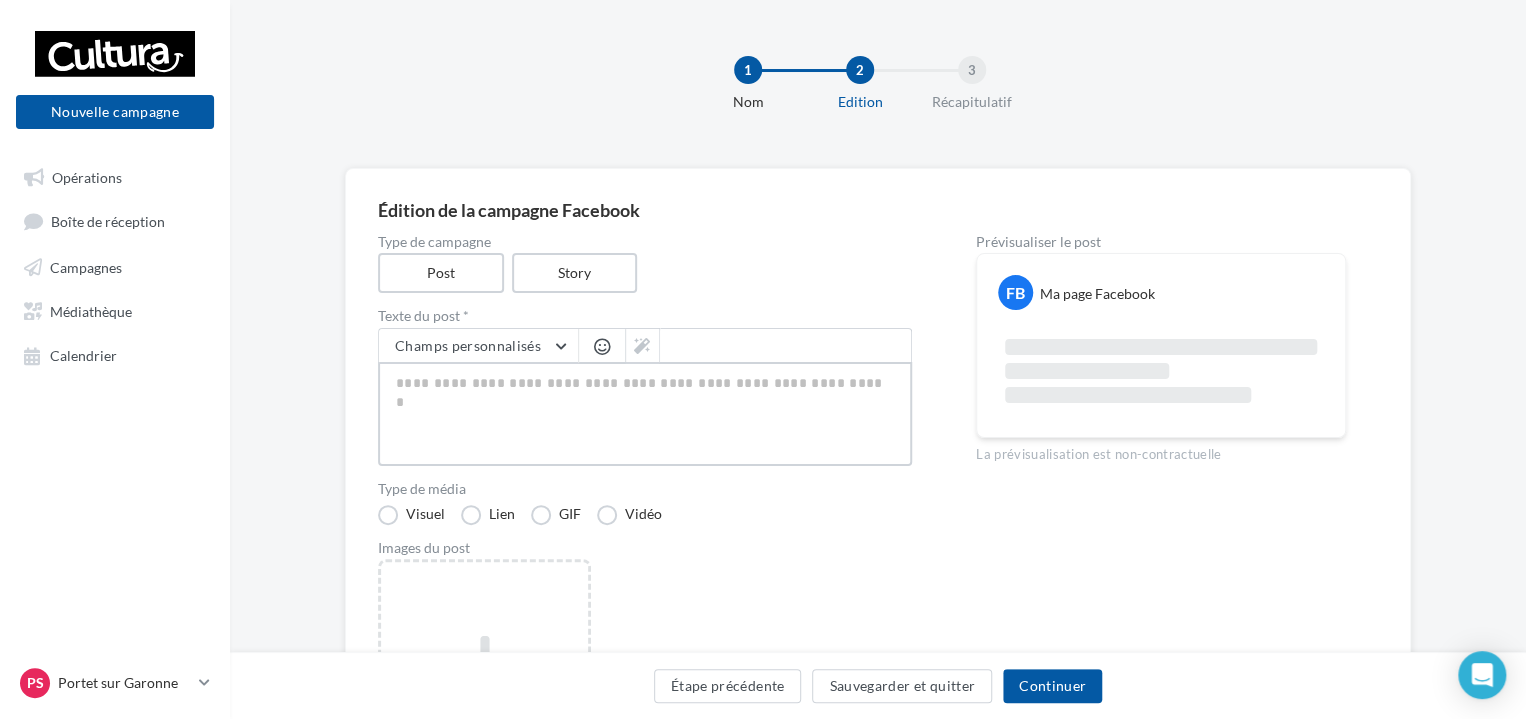 paste on "**********" 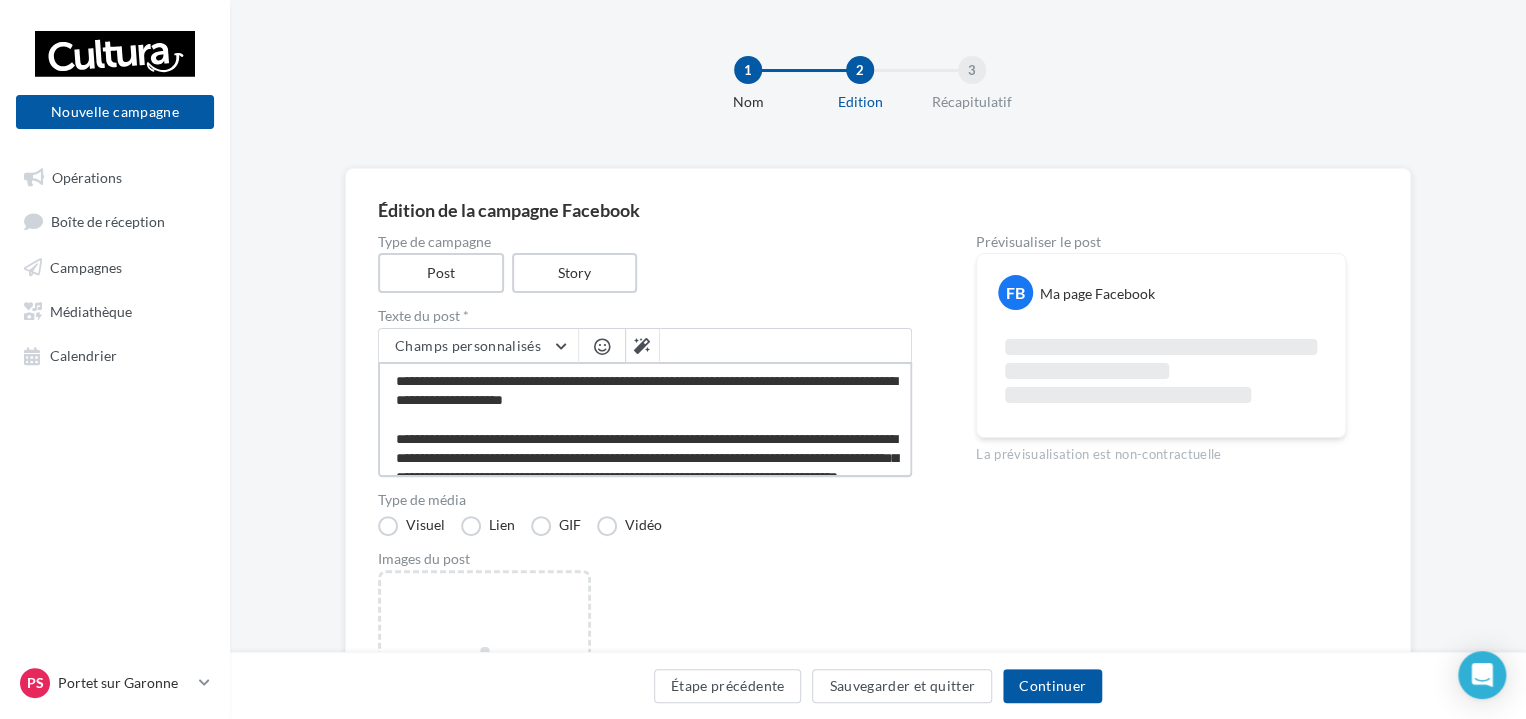 scroll, scrollTop: 106, scrollLeft: 0, axis: vertical 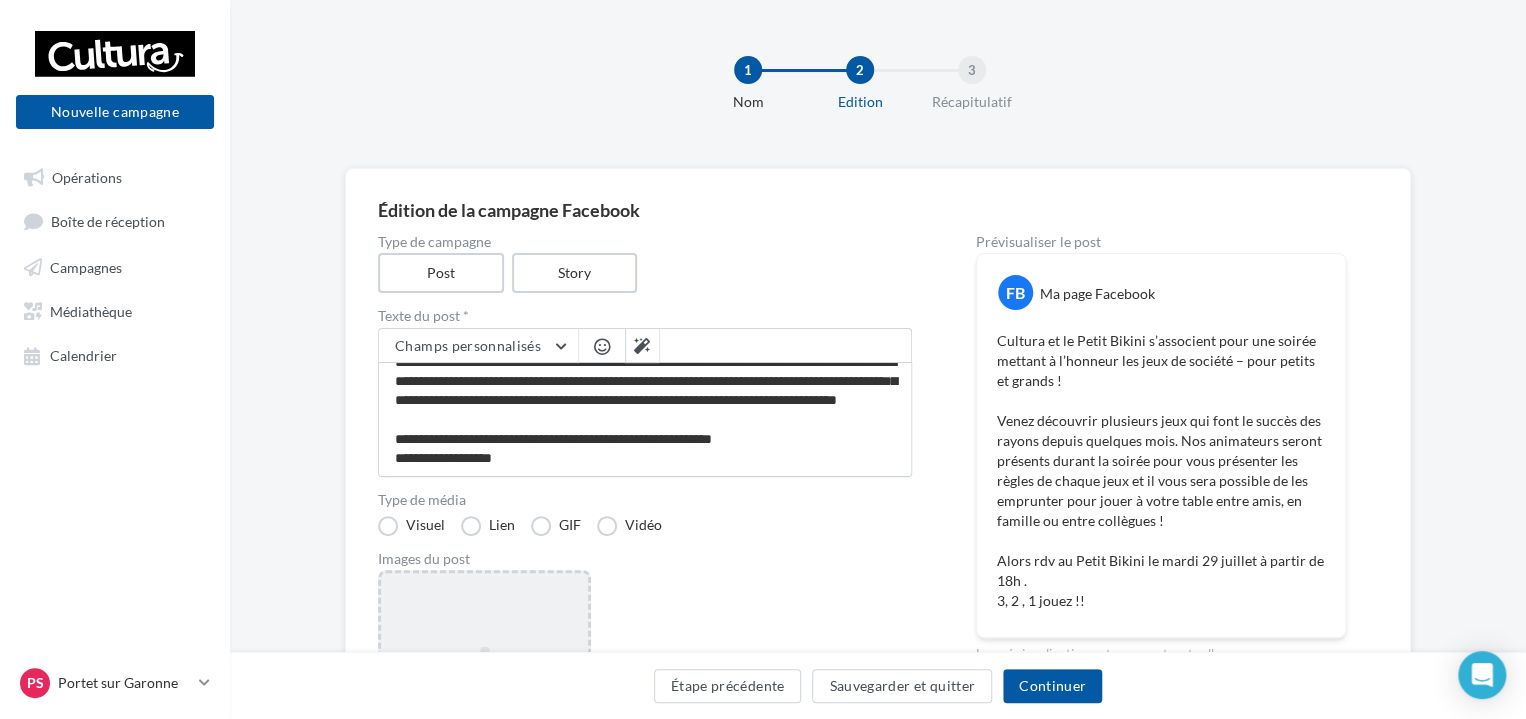 click on "Ajouter une image     Format: png, jpg" at bounding box center (484, 700) 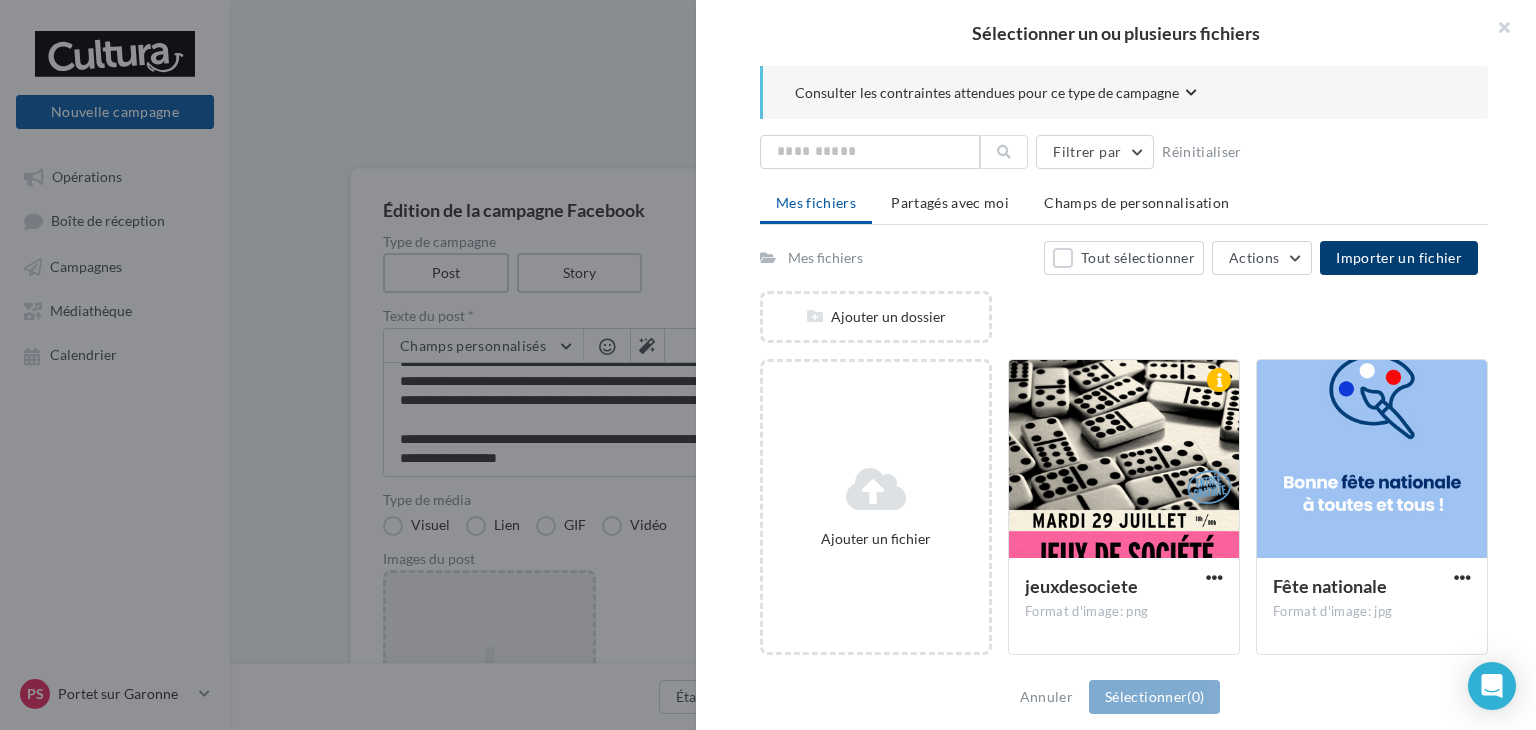 click on "Importer un fichier" at bounding box center (1399, 258) 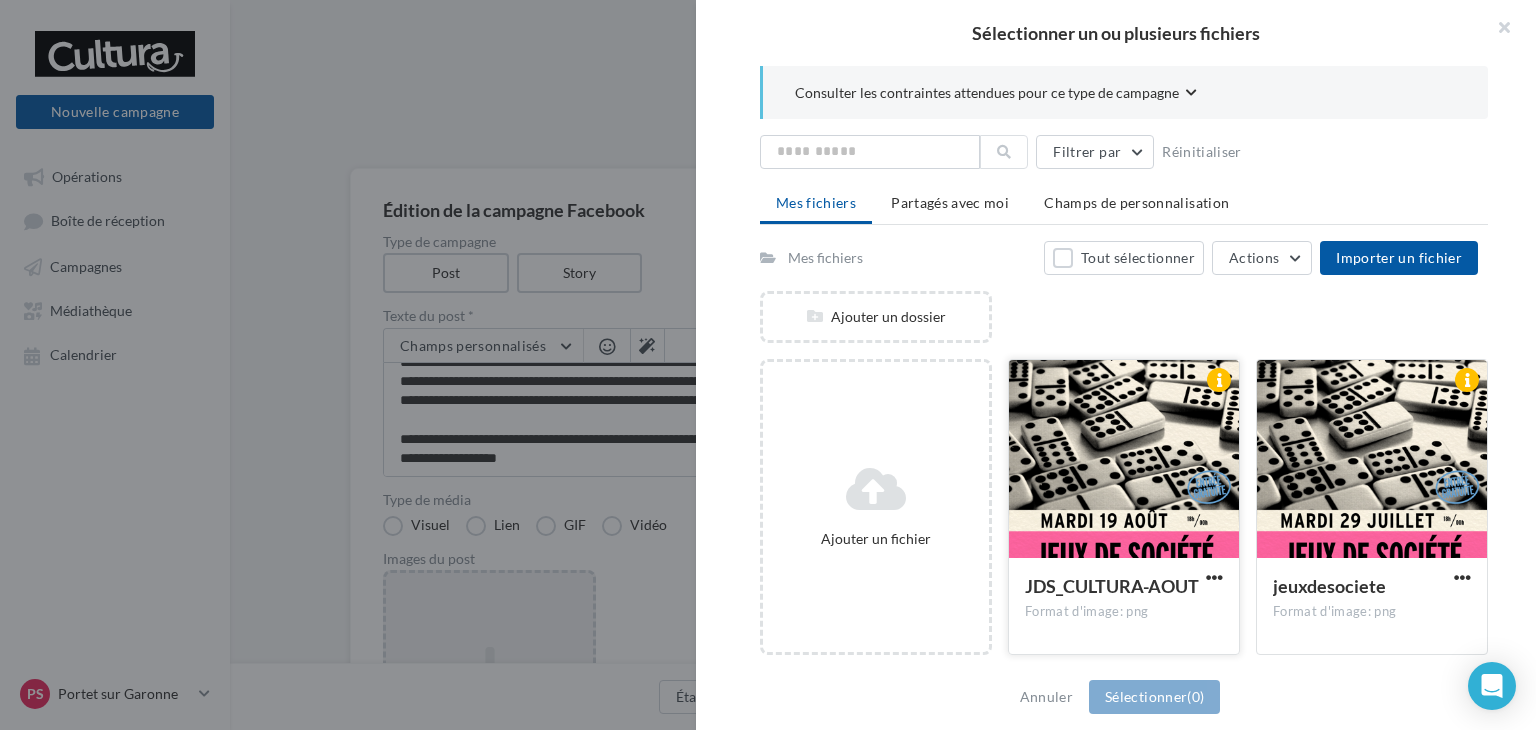 click at bounding box center [1124, 460] 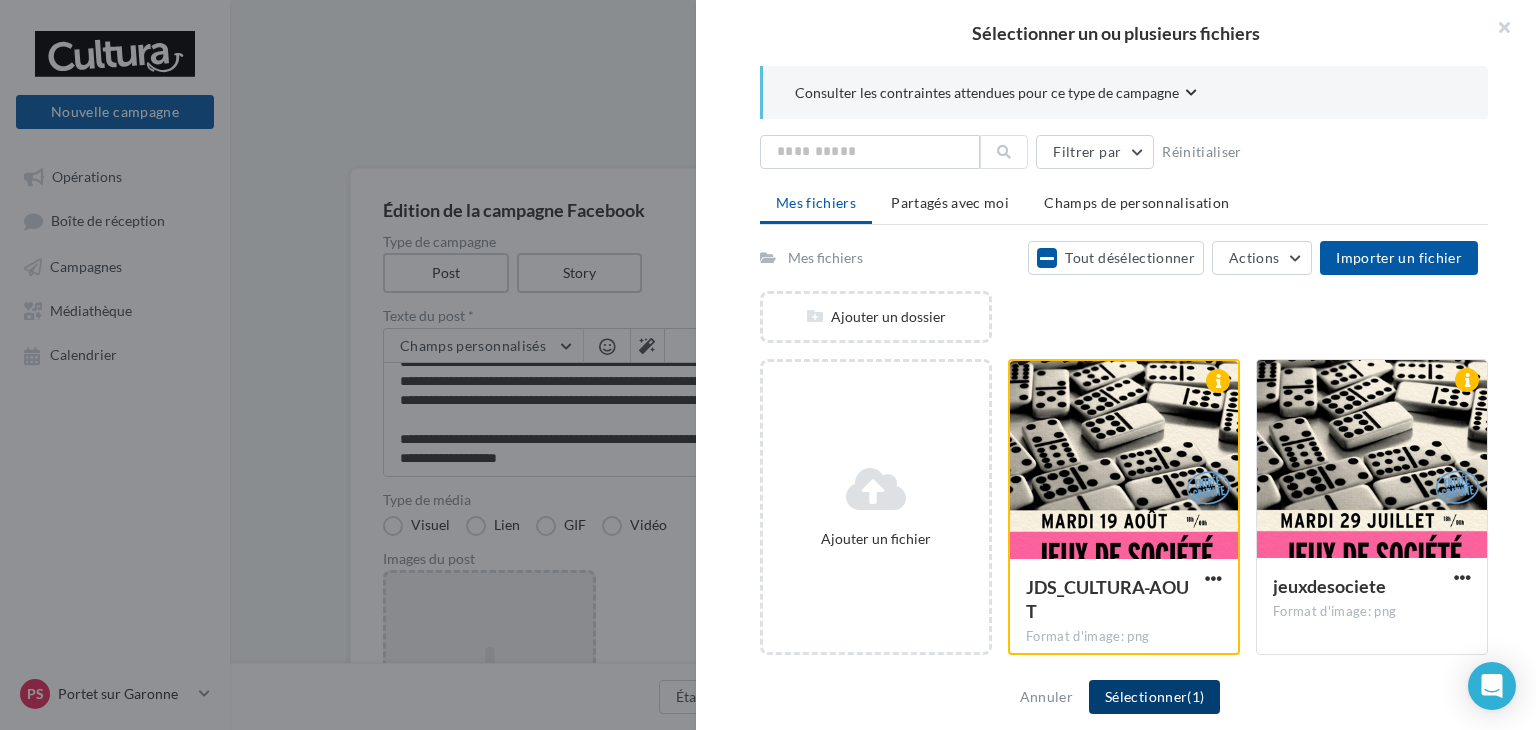click on "Sélectionner   (1)" at bounding box center [1154, 697] 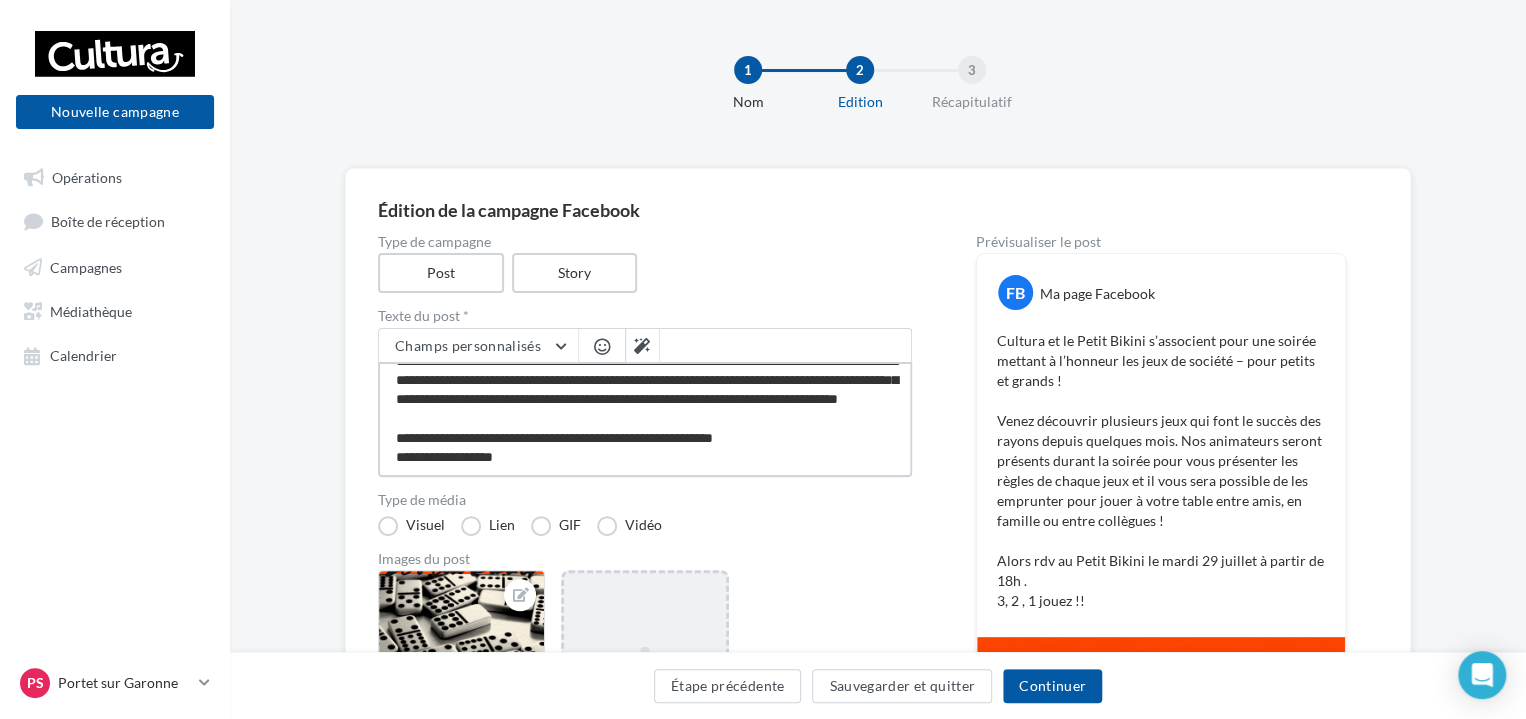 click on "**********" at bounding box center (645, 419) 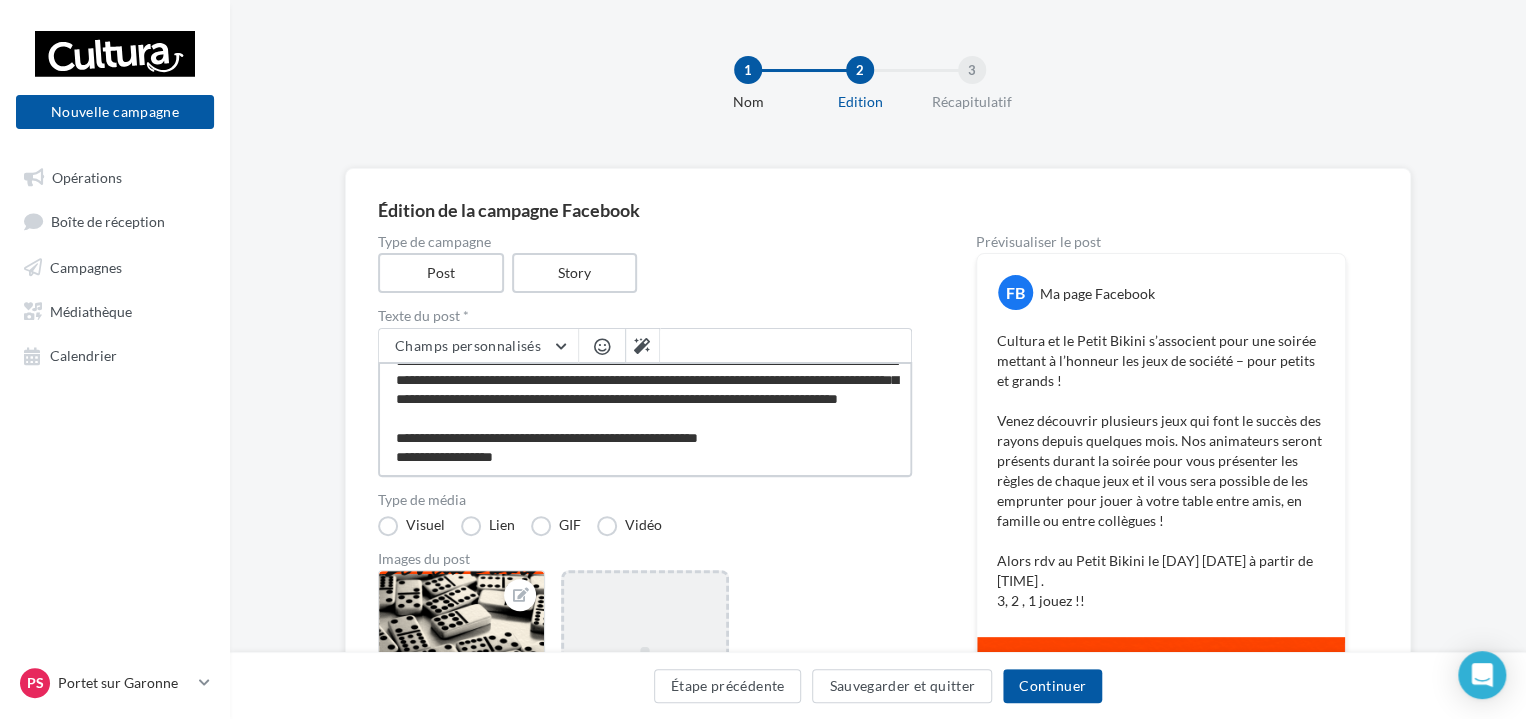 scroll, scrollTop: 116, scrollLeft: 0, axis: vertical 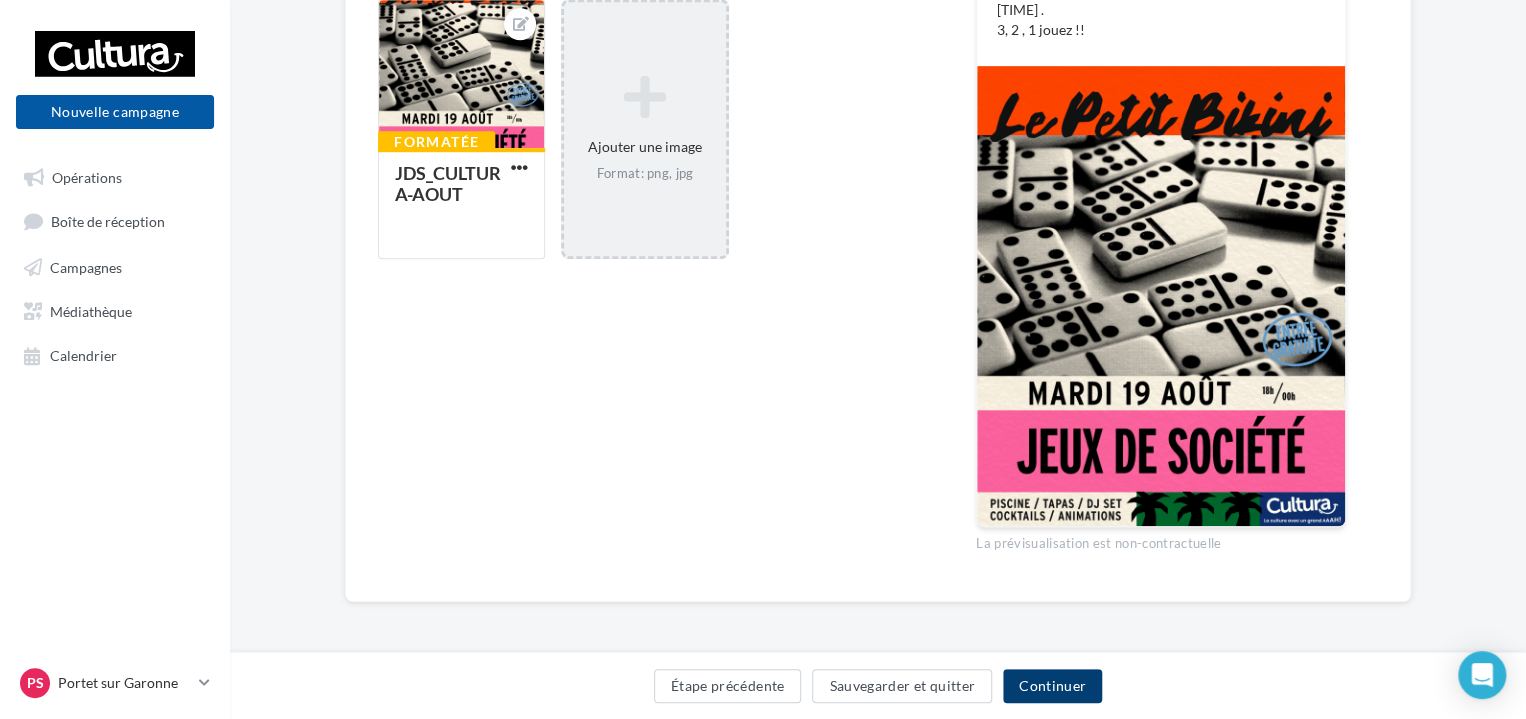 type on "**********" 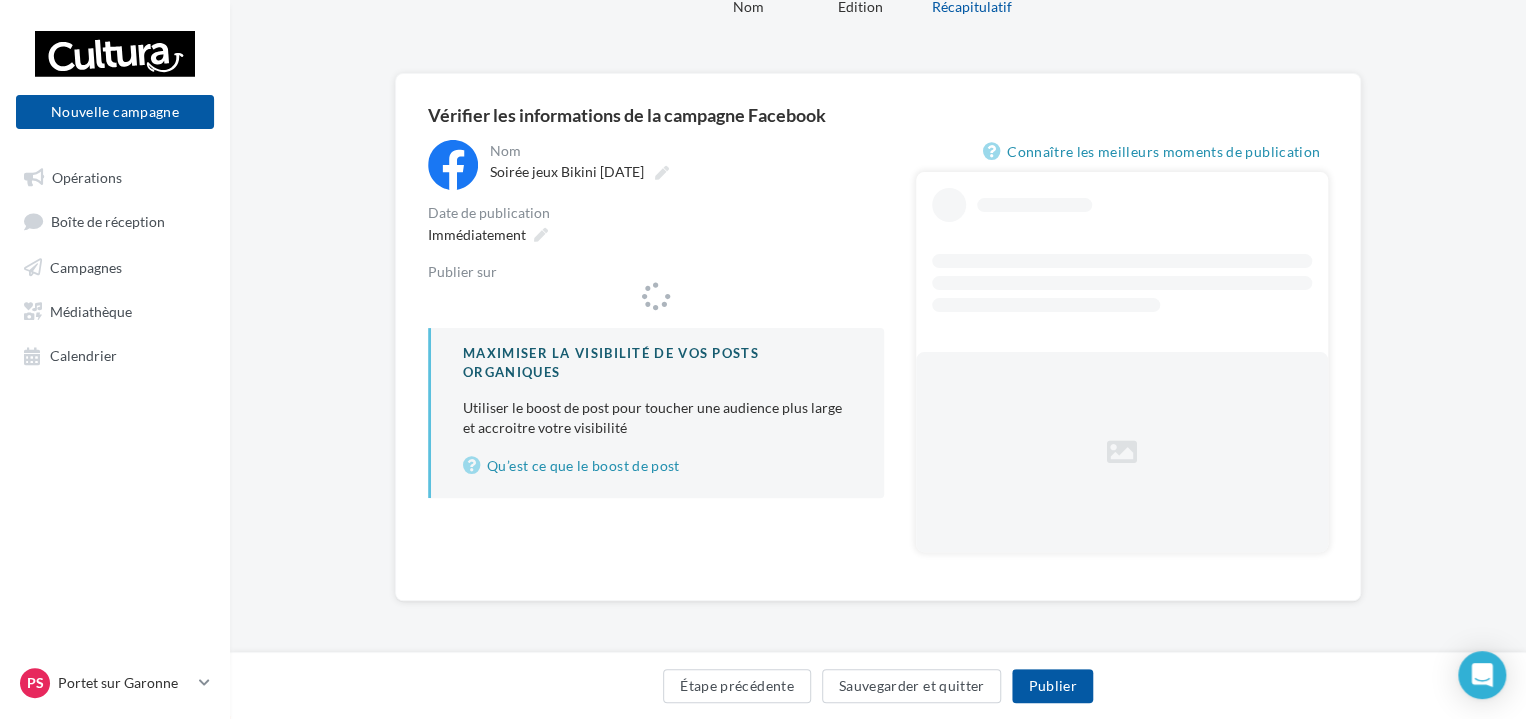 scroll, scrollTop: 0, scrollLeft: 0, axis: both 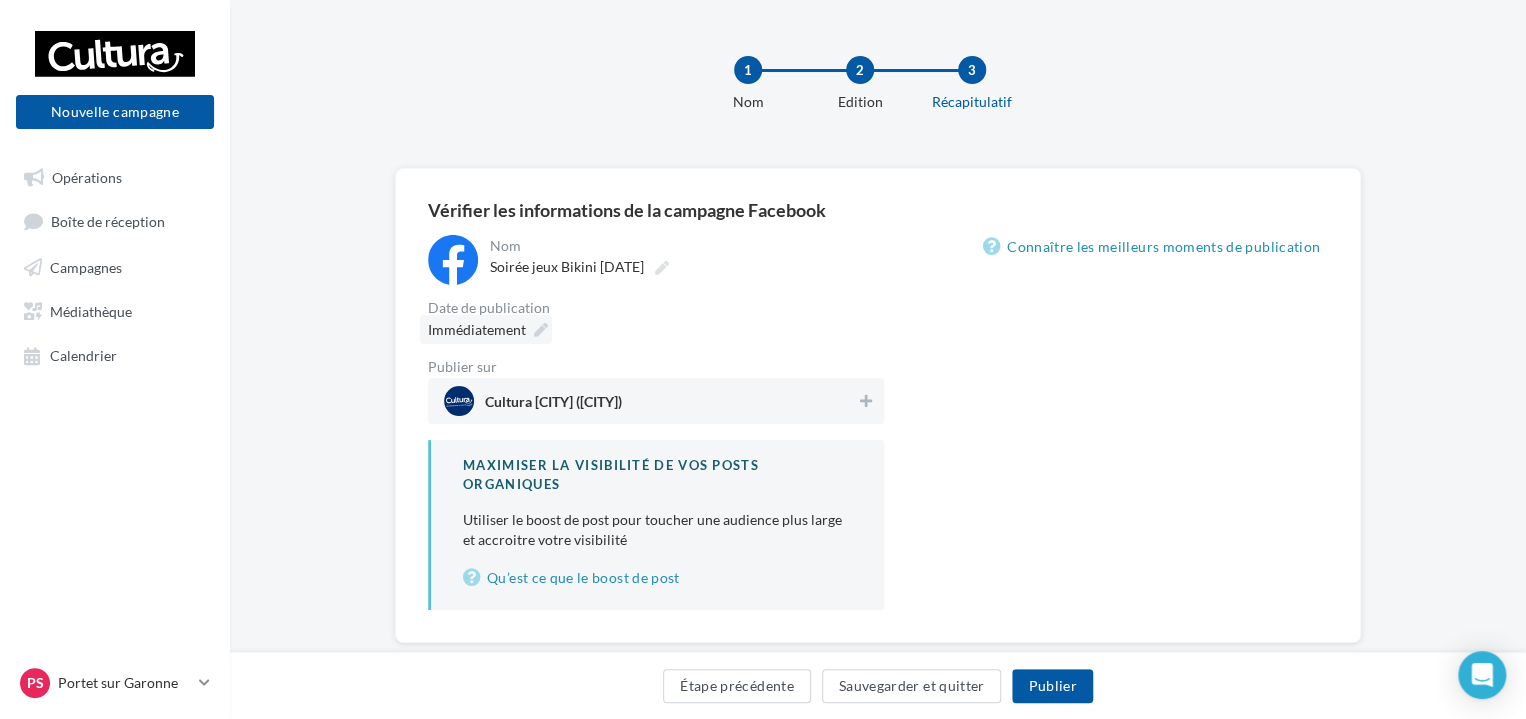 click on "Immédiatement" at bounding box center [486, 329] 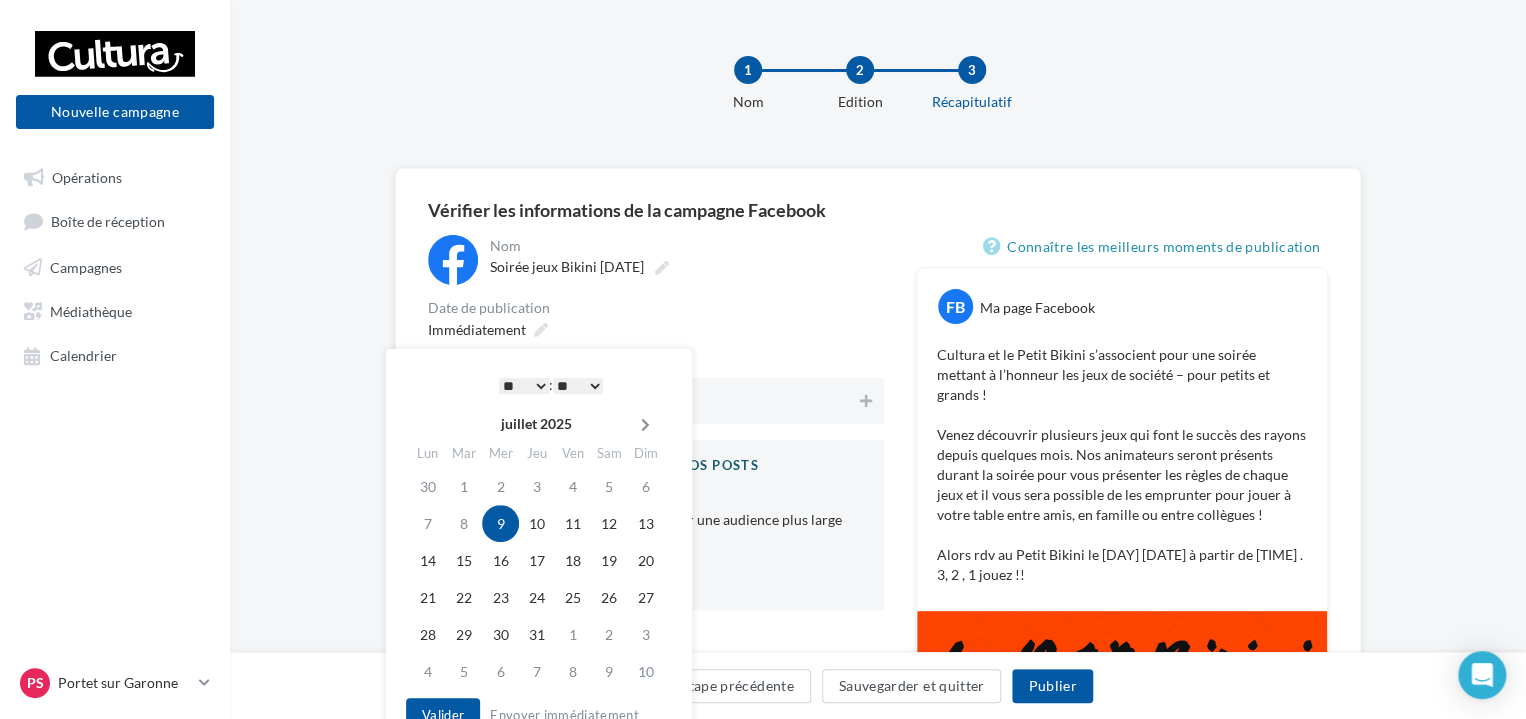 click at bounding box center (645, 425) 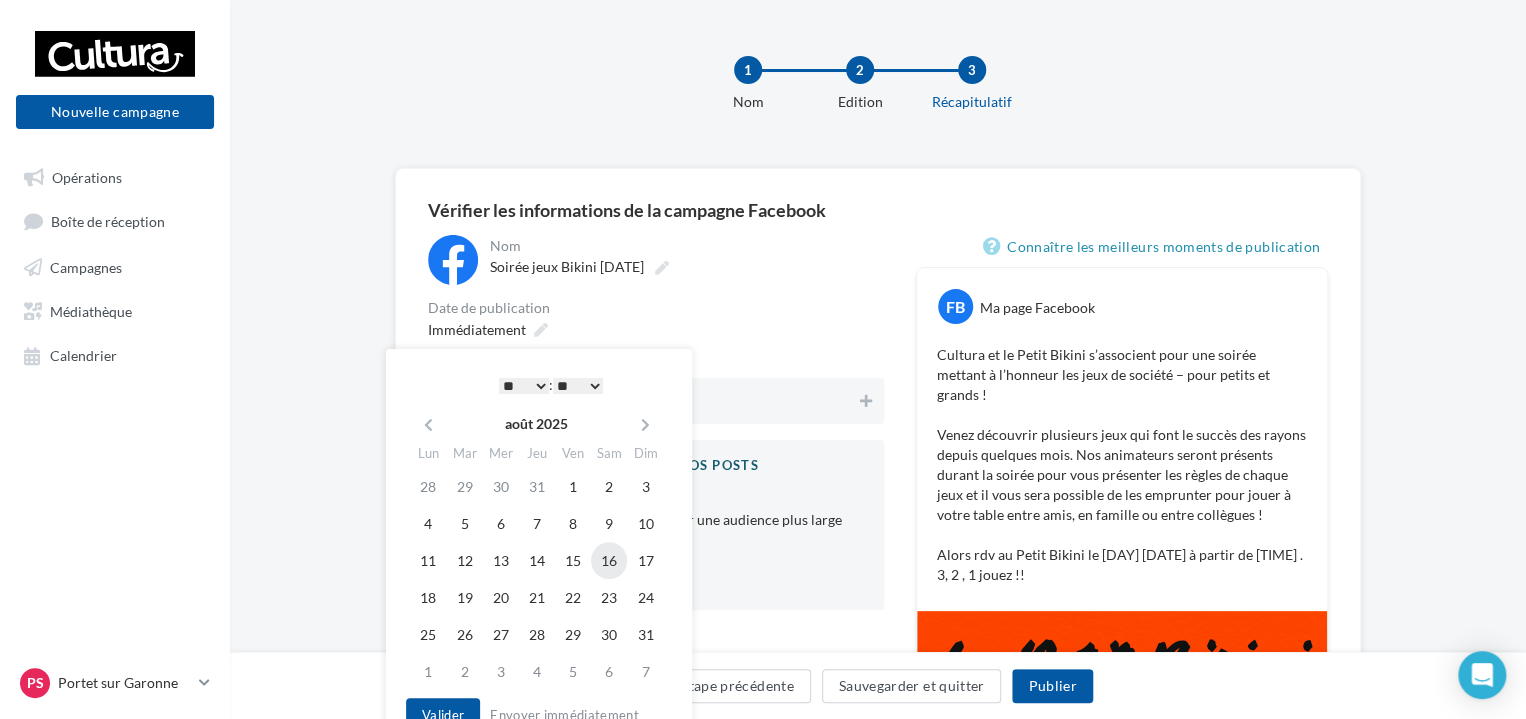 click on "16" at bounding box center (609, 486) 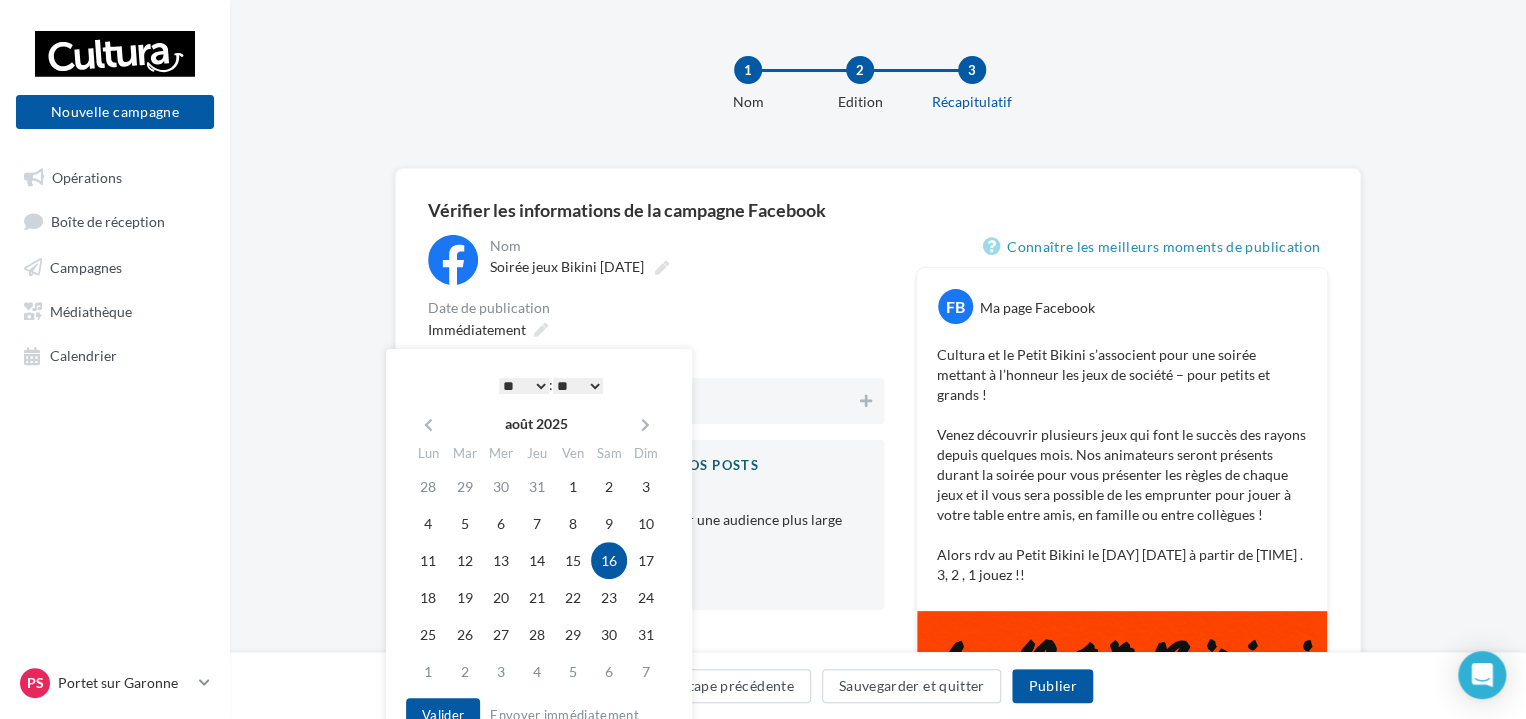 click on "* * * * * * * * * * ** ** ** ** ** ** ** ** ** ** ** ** ** **" at bounding box center (524, 386) 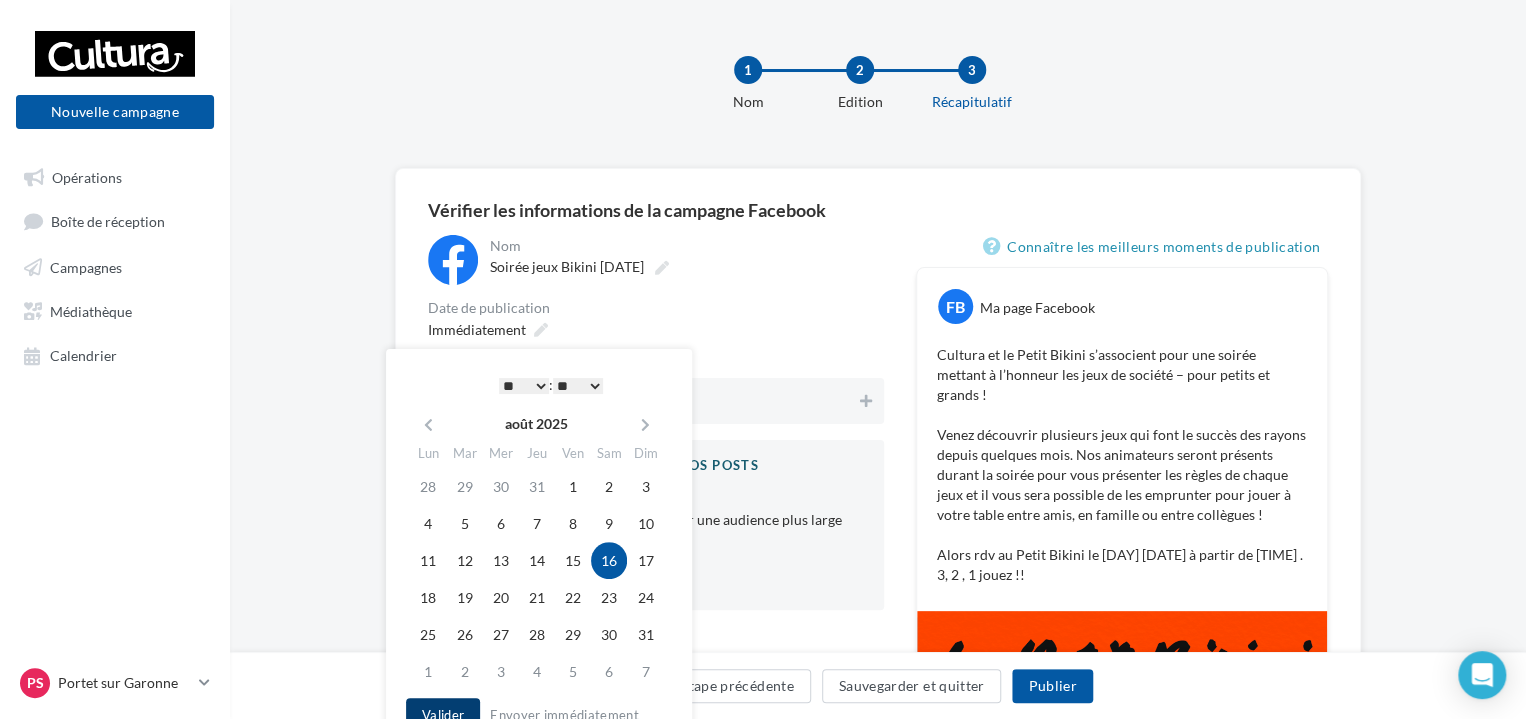 click on "Valider" at bounding box center (443, 715) 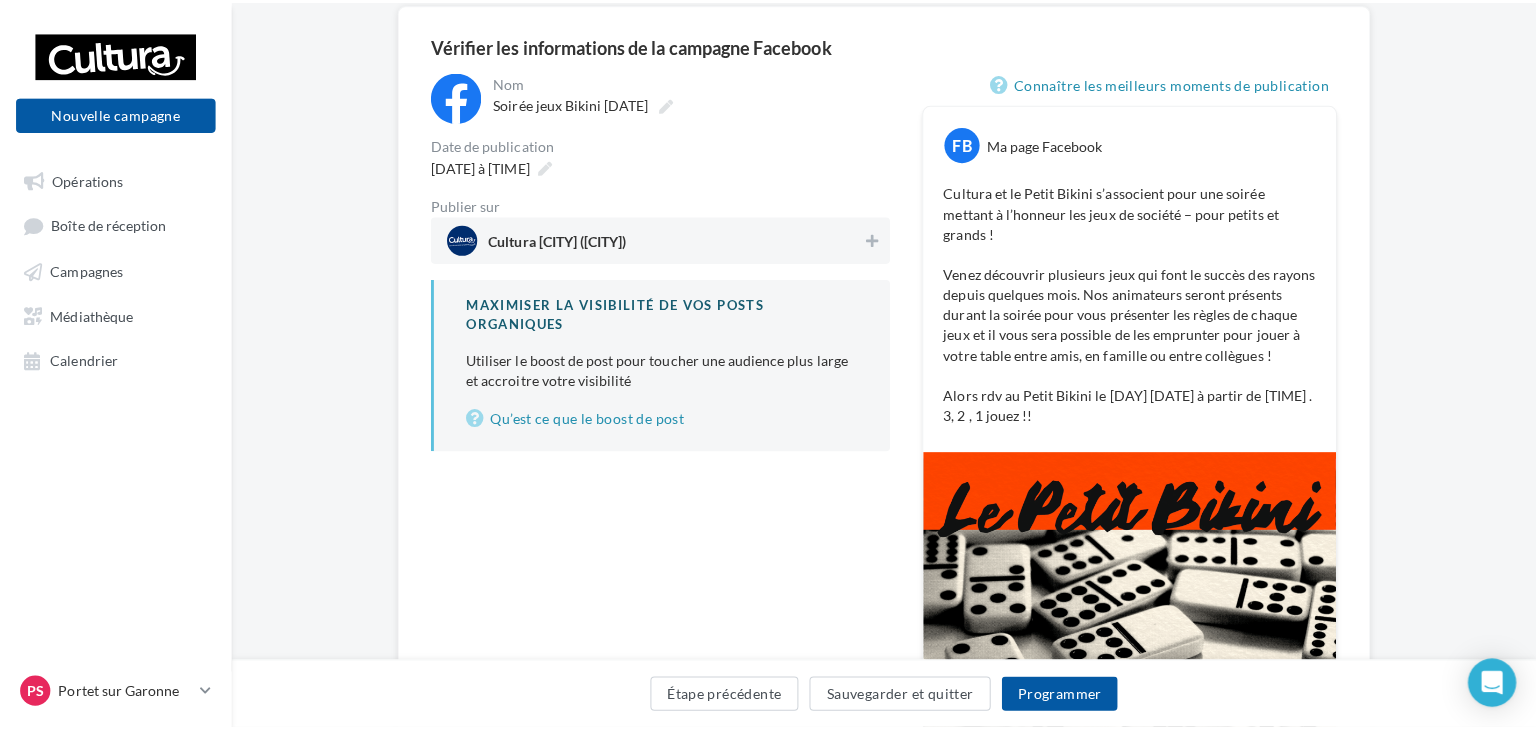 scroll, scrollTop: 200, scrollLeft: 0, axis: vertical 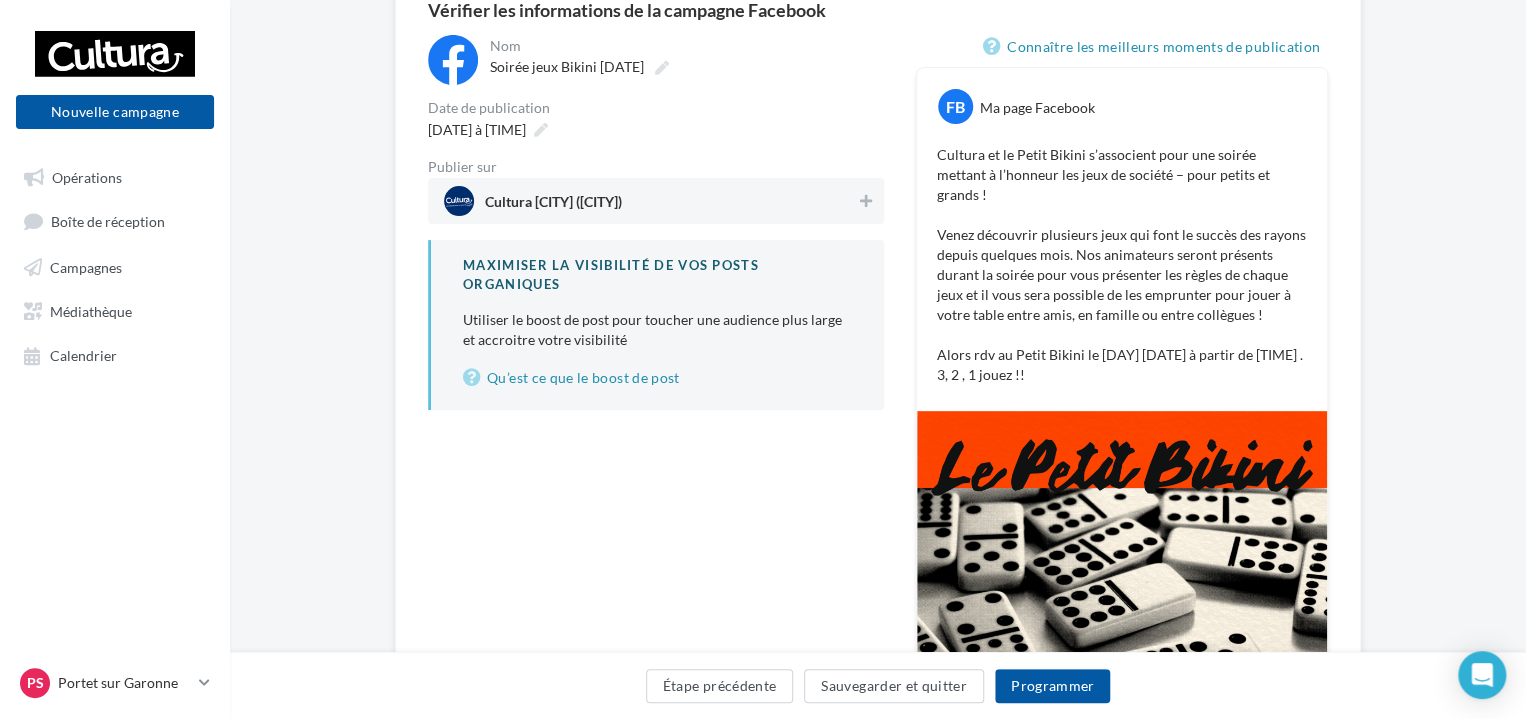 click on "Cultura [CITY] ([CITY])" at bounding box center (650, 201) 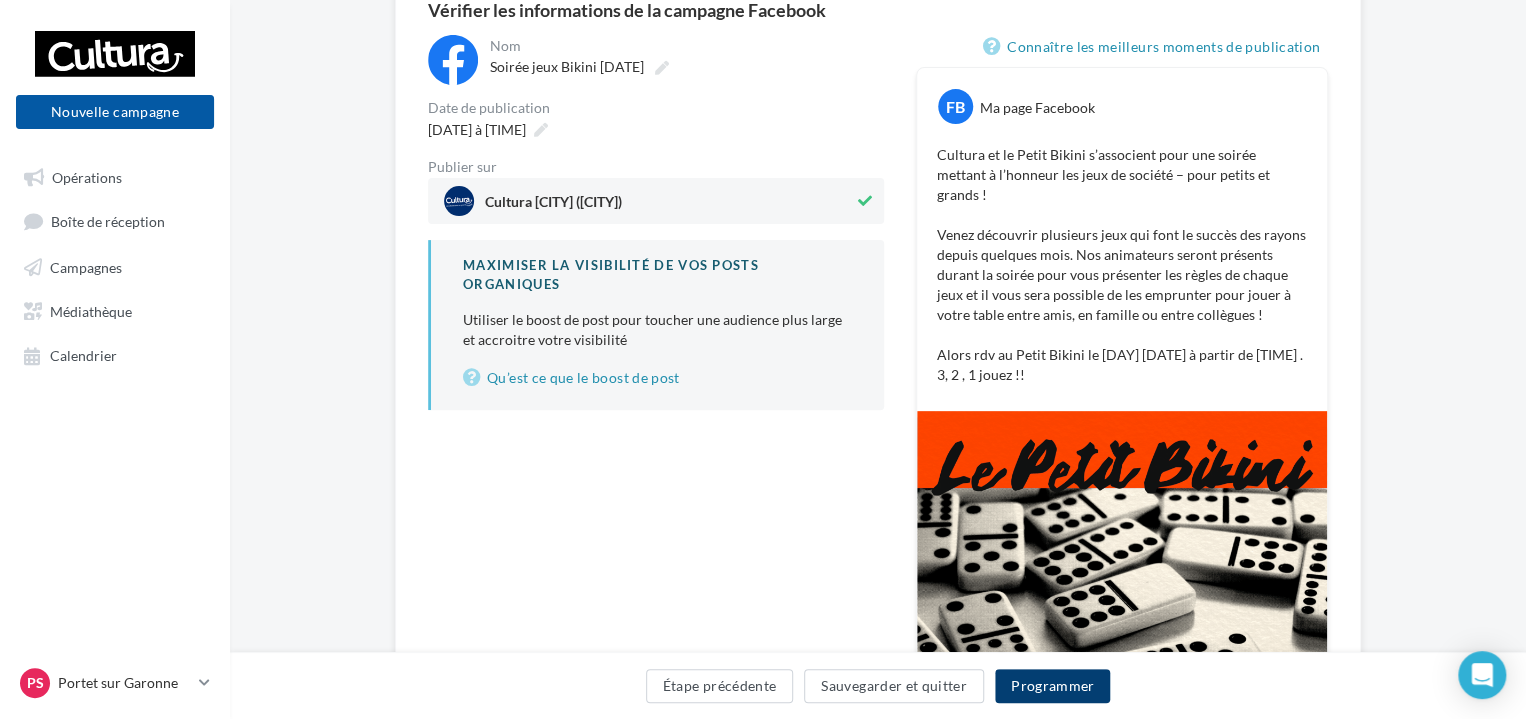 click on "Programmer" at bounding box center [1053, 686] 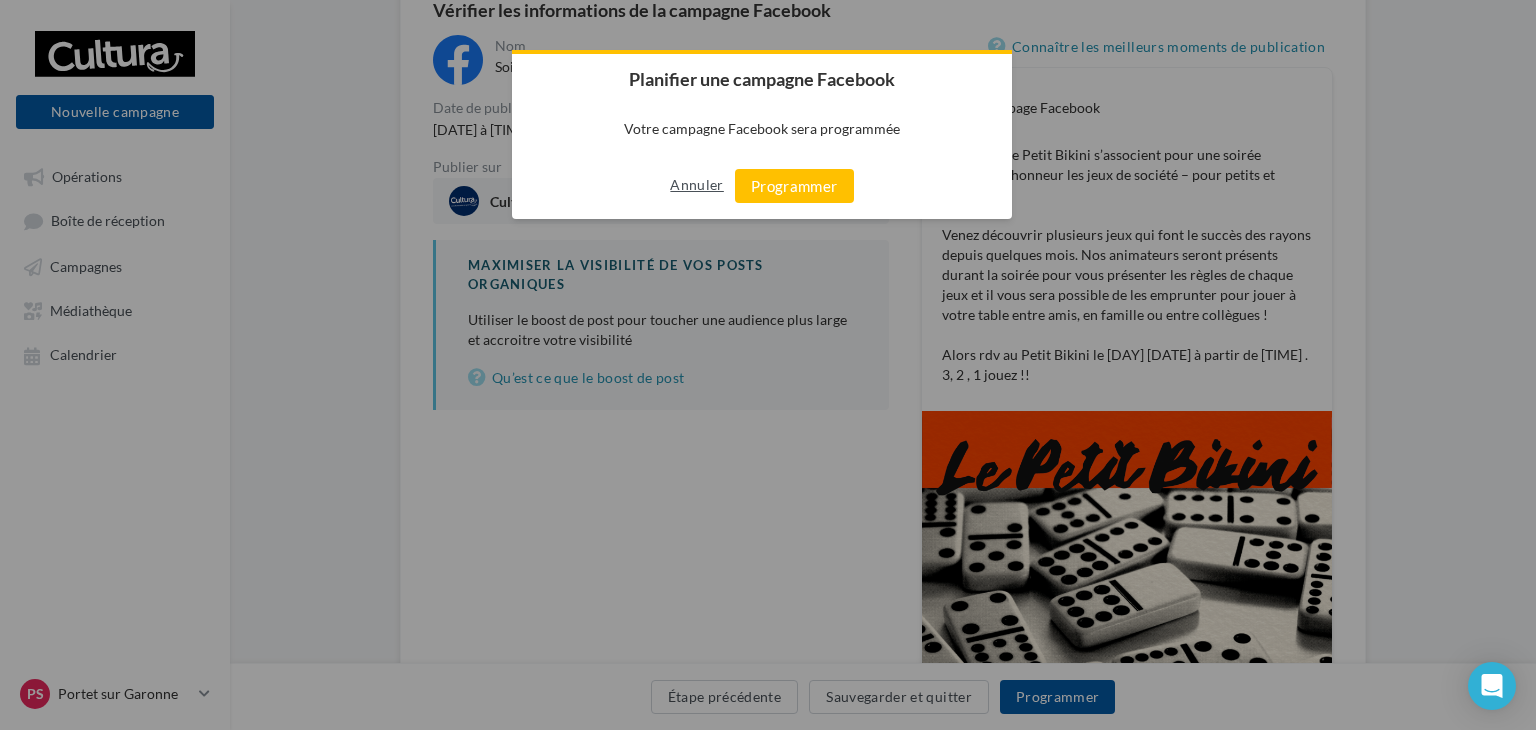 click on "Annuler" at bounding box center (696, 185) 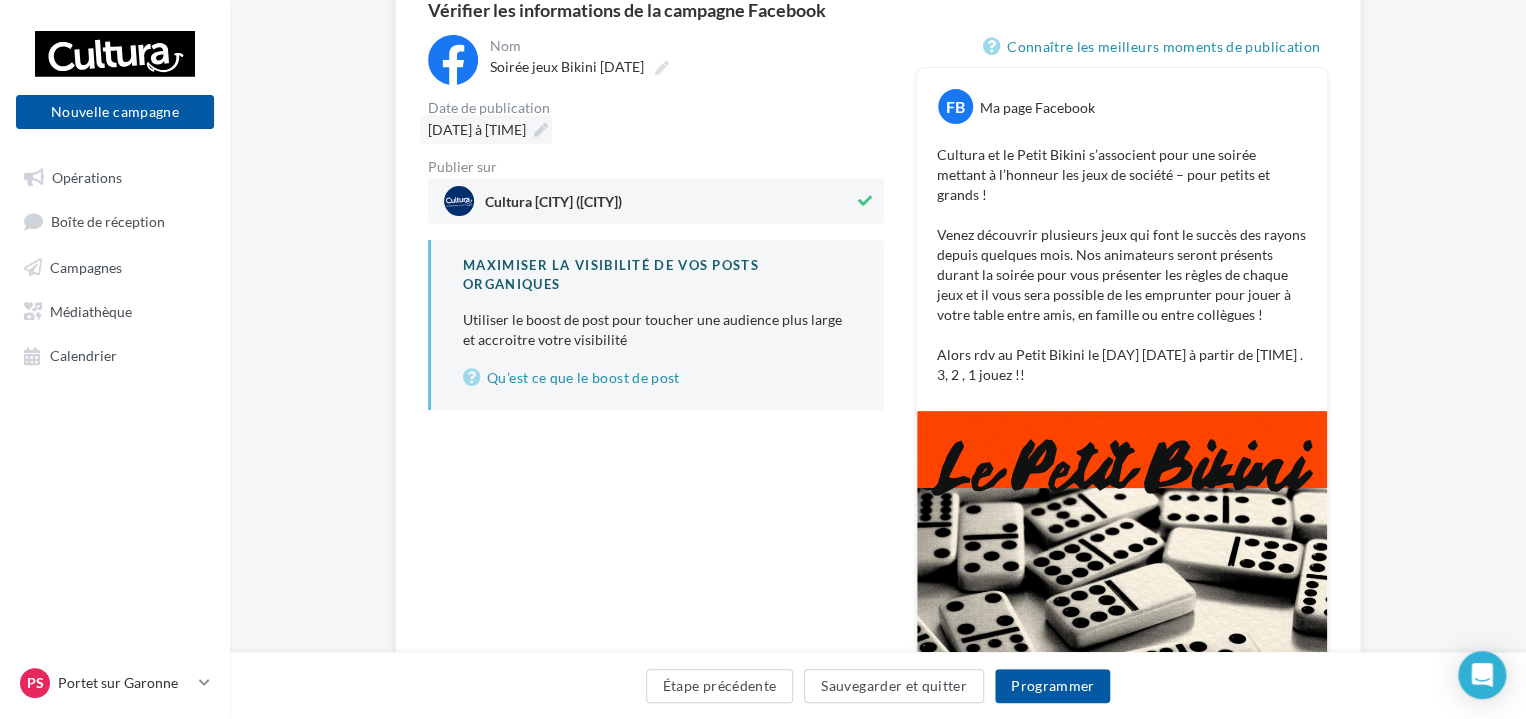 click on "[DATE] à [TIME]" at bounding box center (477, 129) 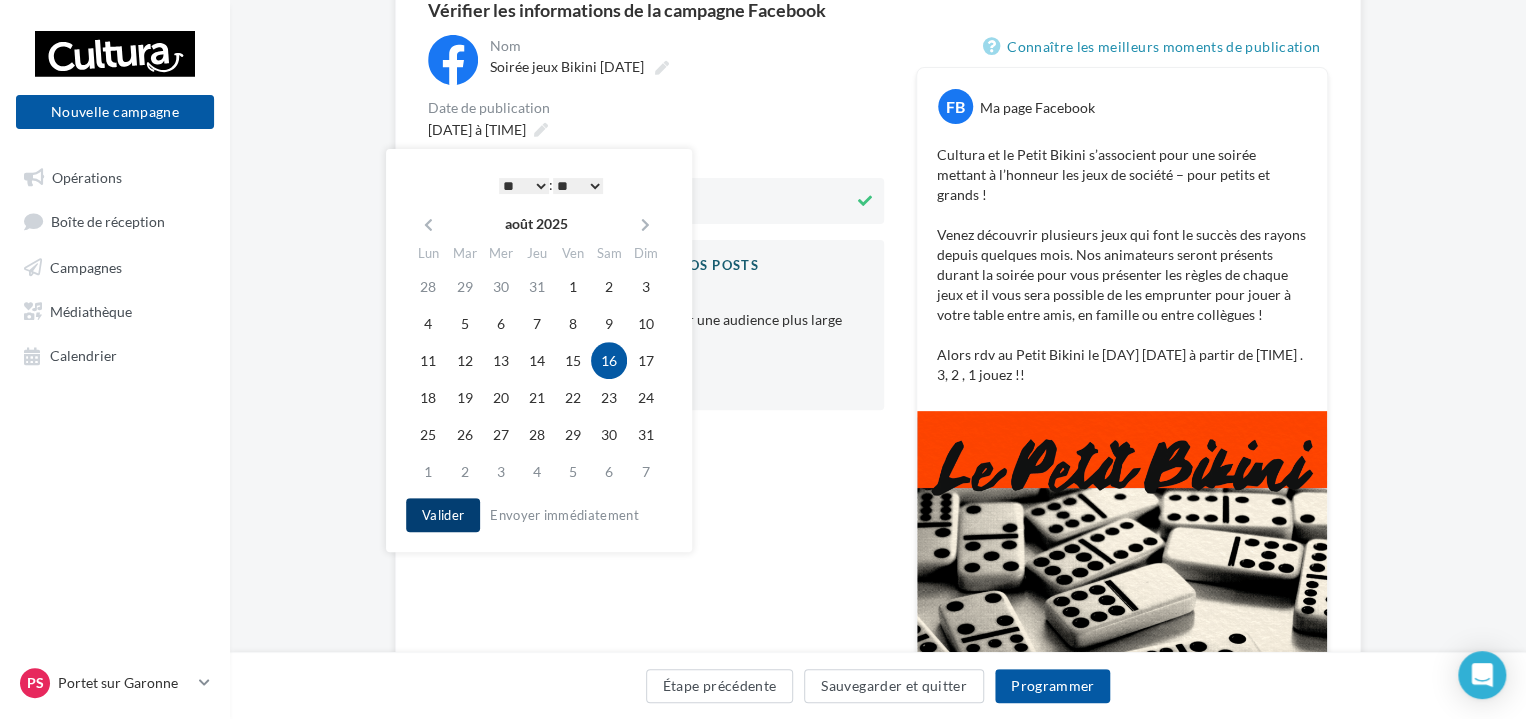 click on "Valider" at bounding box center (443, 515) 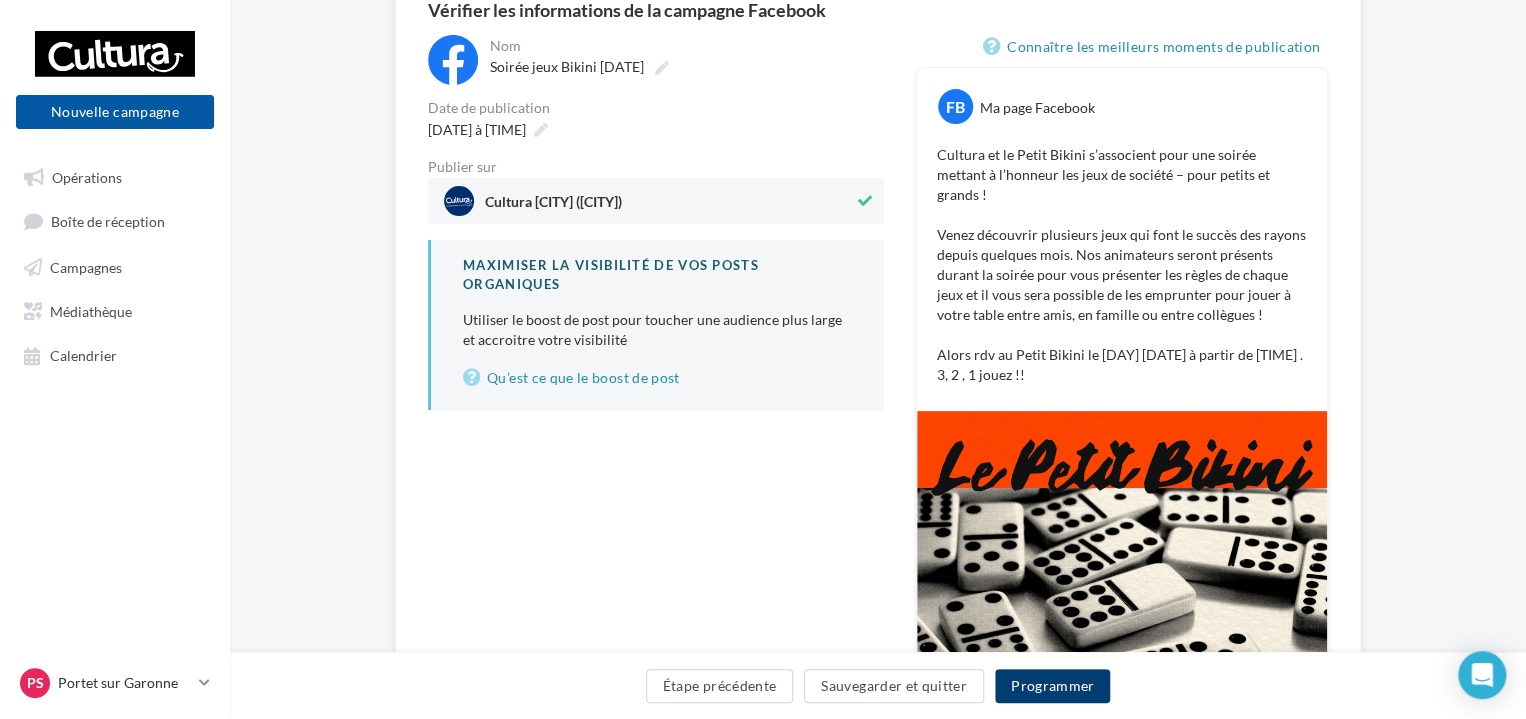click on "Programmer" at bounding box center [1053, 686] 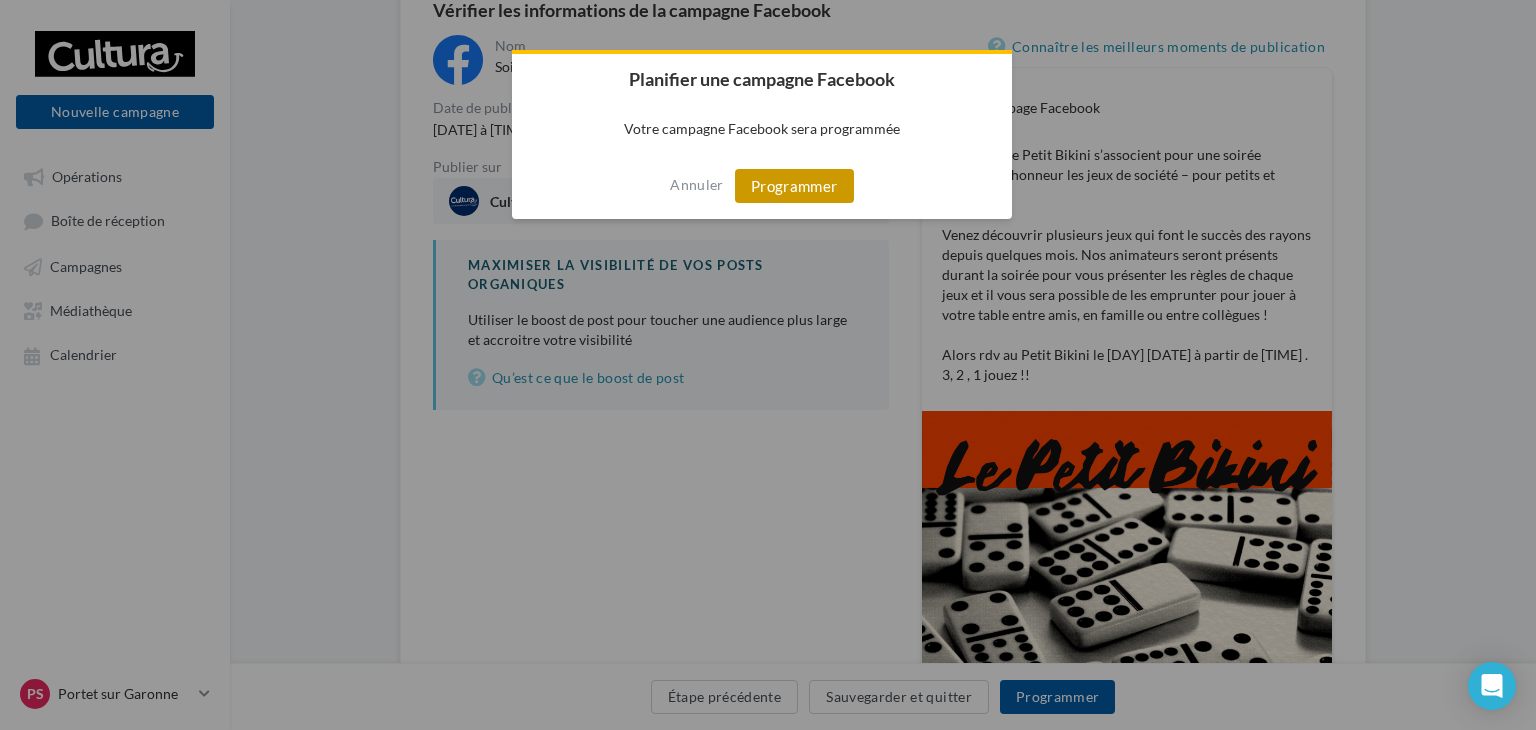 click on "Programmer" at bounding box center [794, 186] 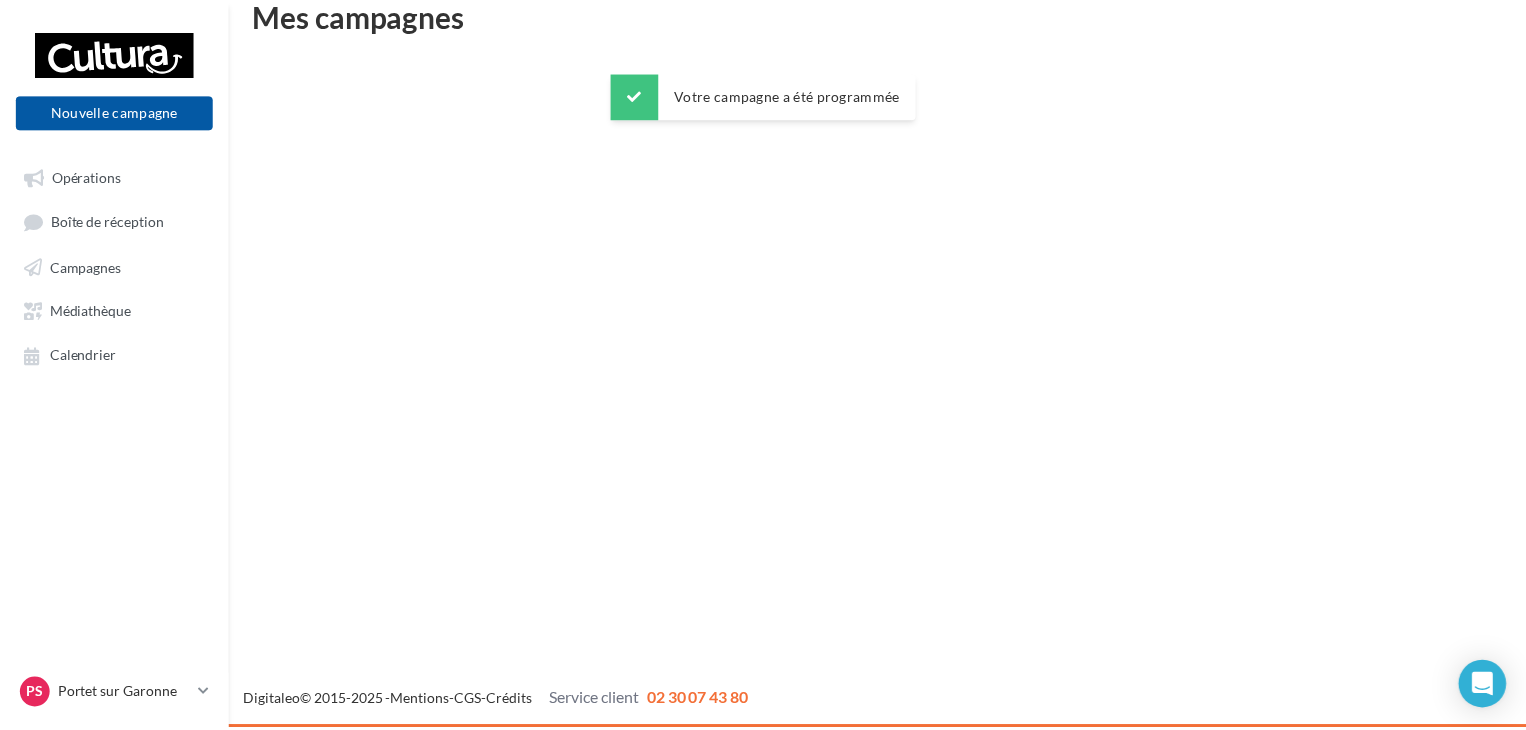 scroll, scrollTop: 32, scrollLeft: 0, axis: vertical 